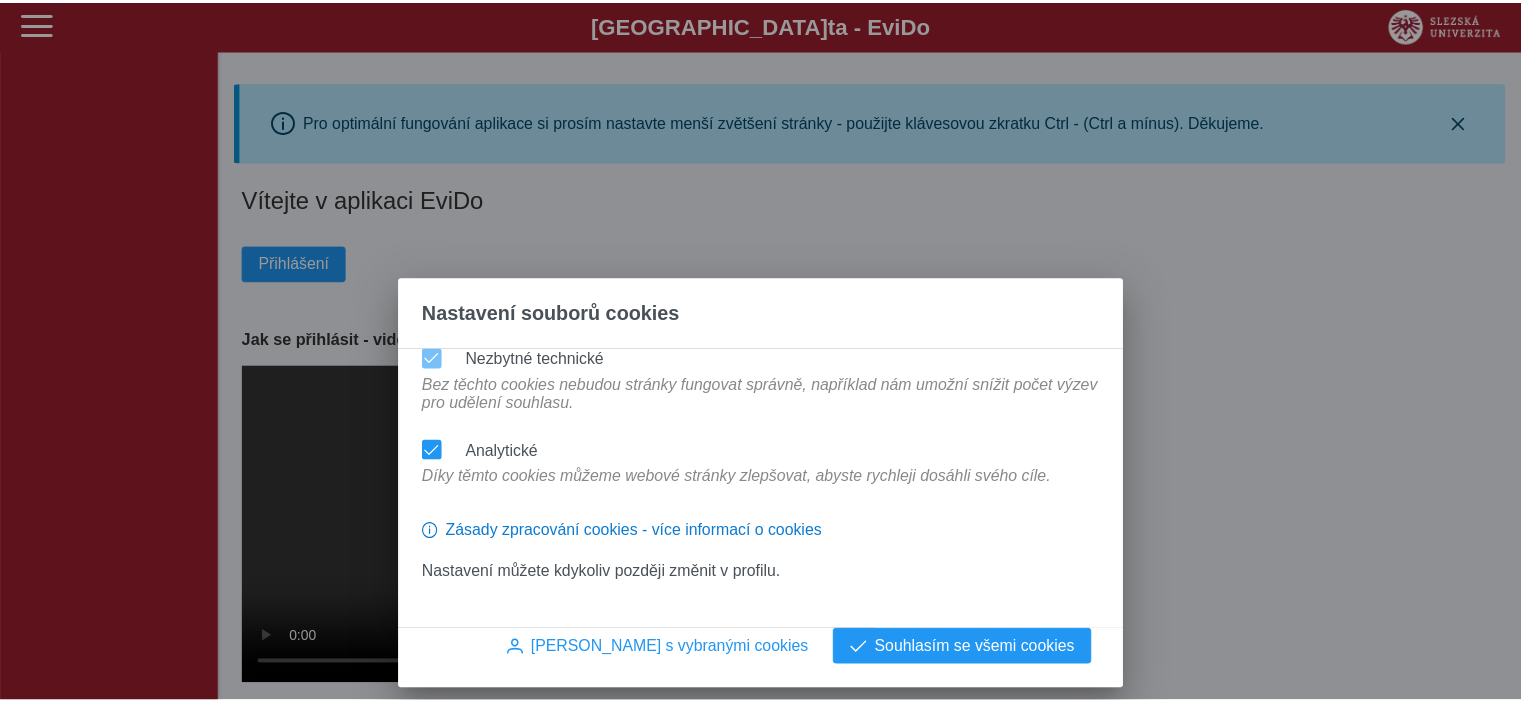 scroll, scrollTop: 0, scrollLeft: 0, axis: both 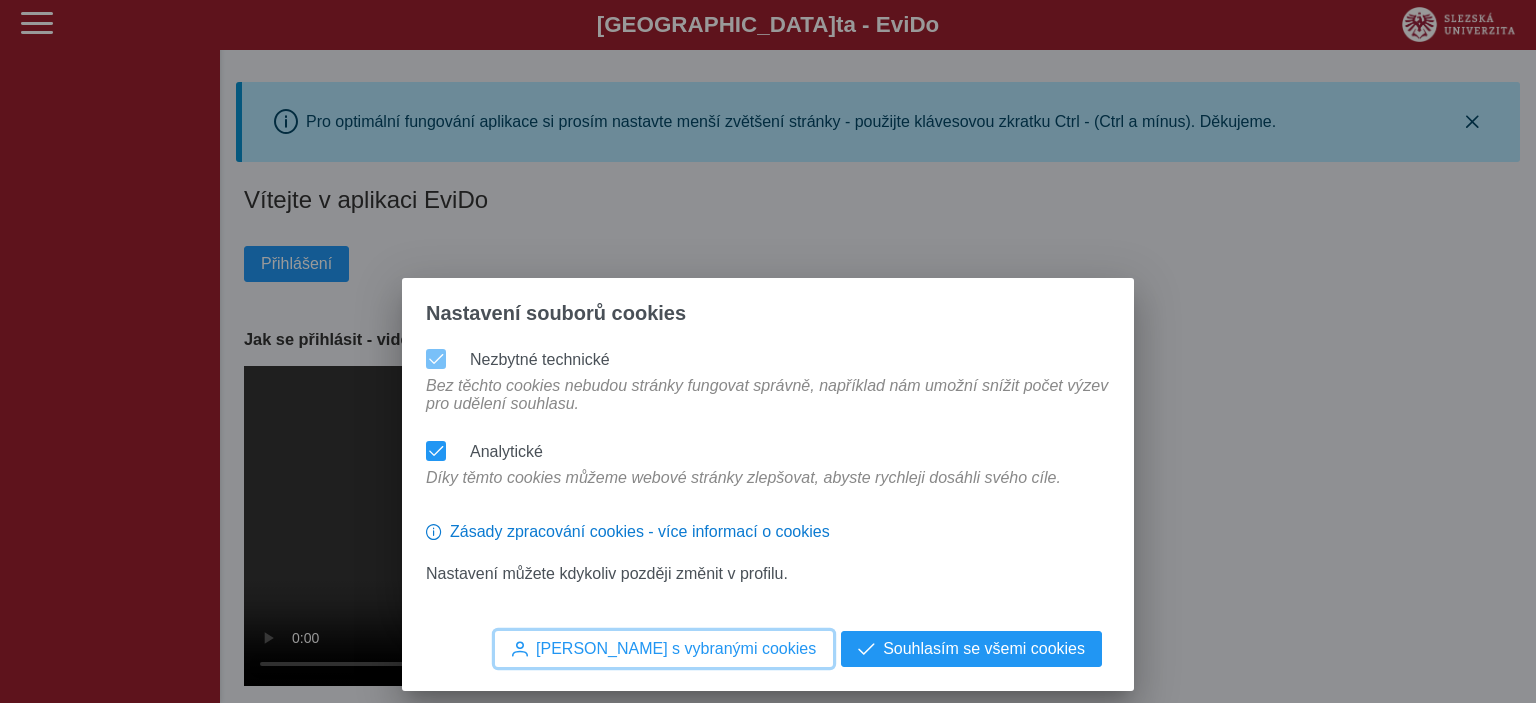 click on "[PERSON_NAME] s vybranými cookies" at bounding box center (676, 649) 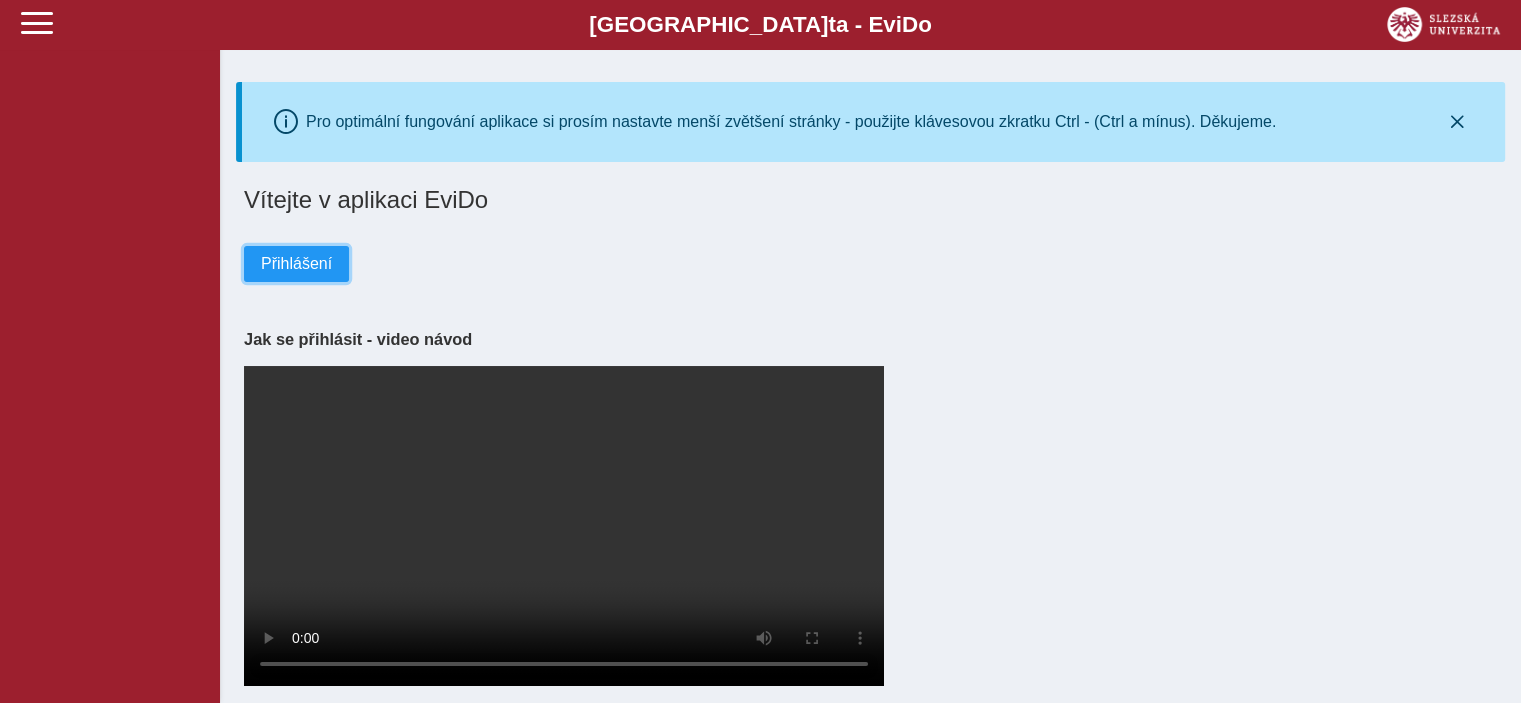 click on "Přihlášení" at bounding box center [296, 264] 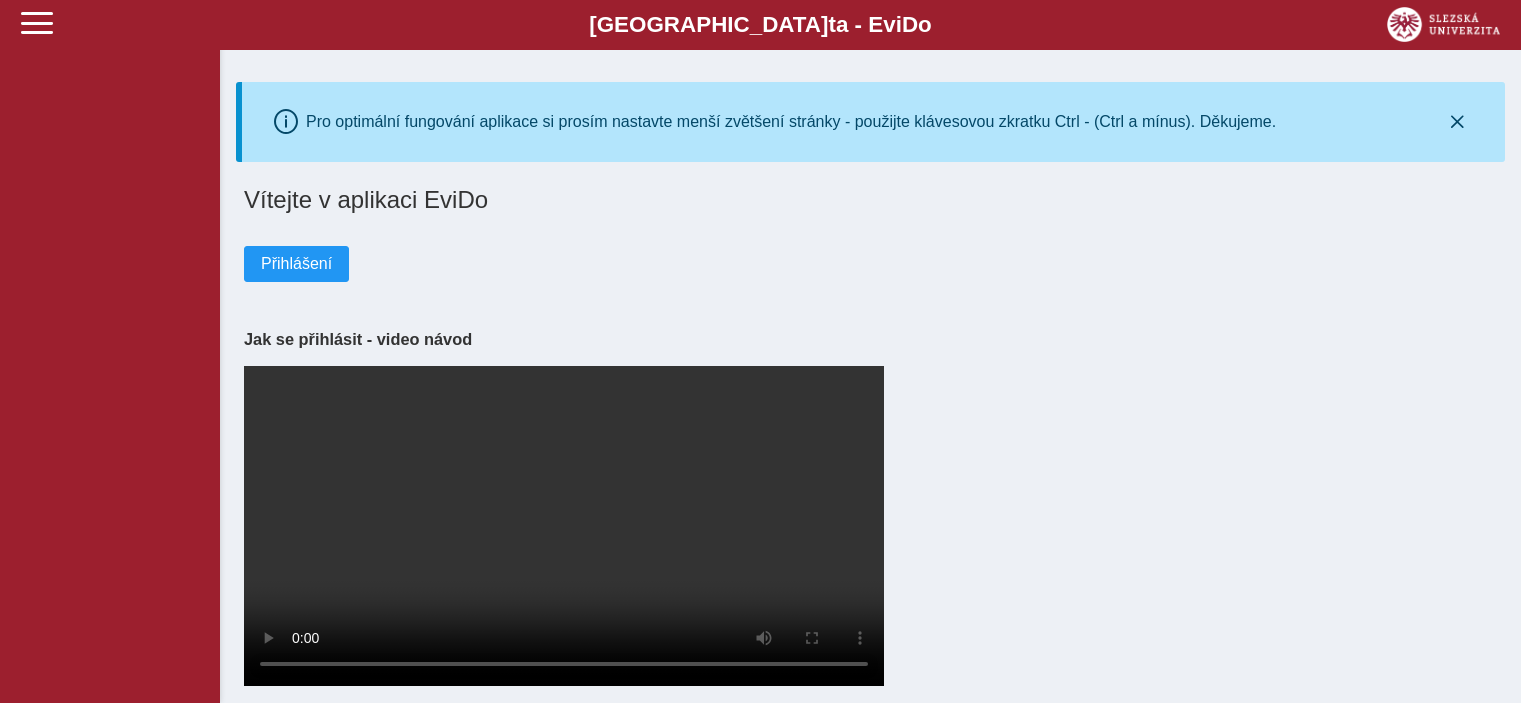 scroll, scrollTop: 0, scrollLeft: 0, axis: both 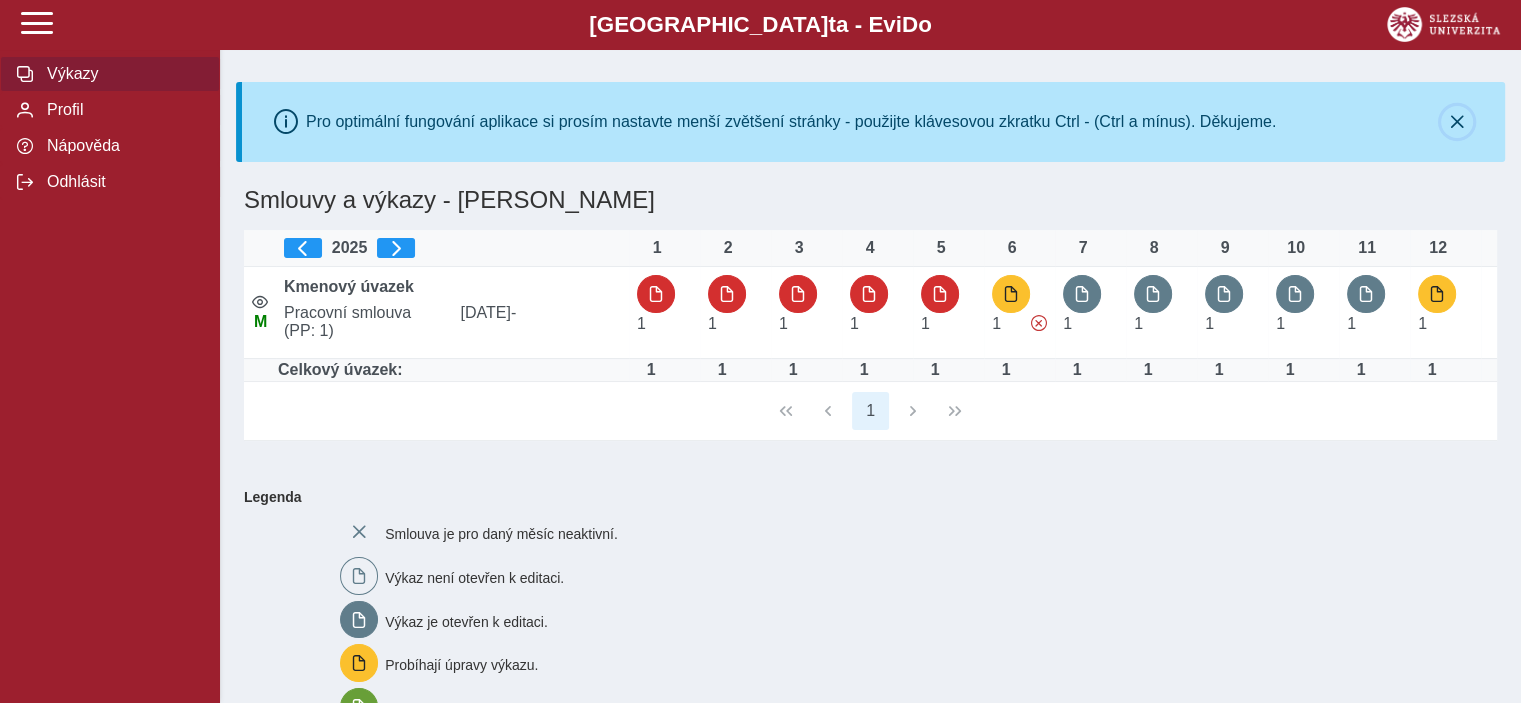 click at bounding box center [1457, 122] 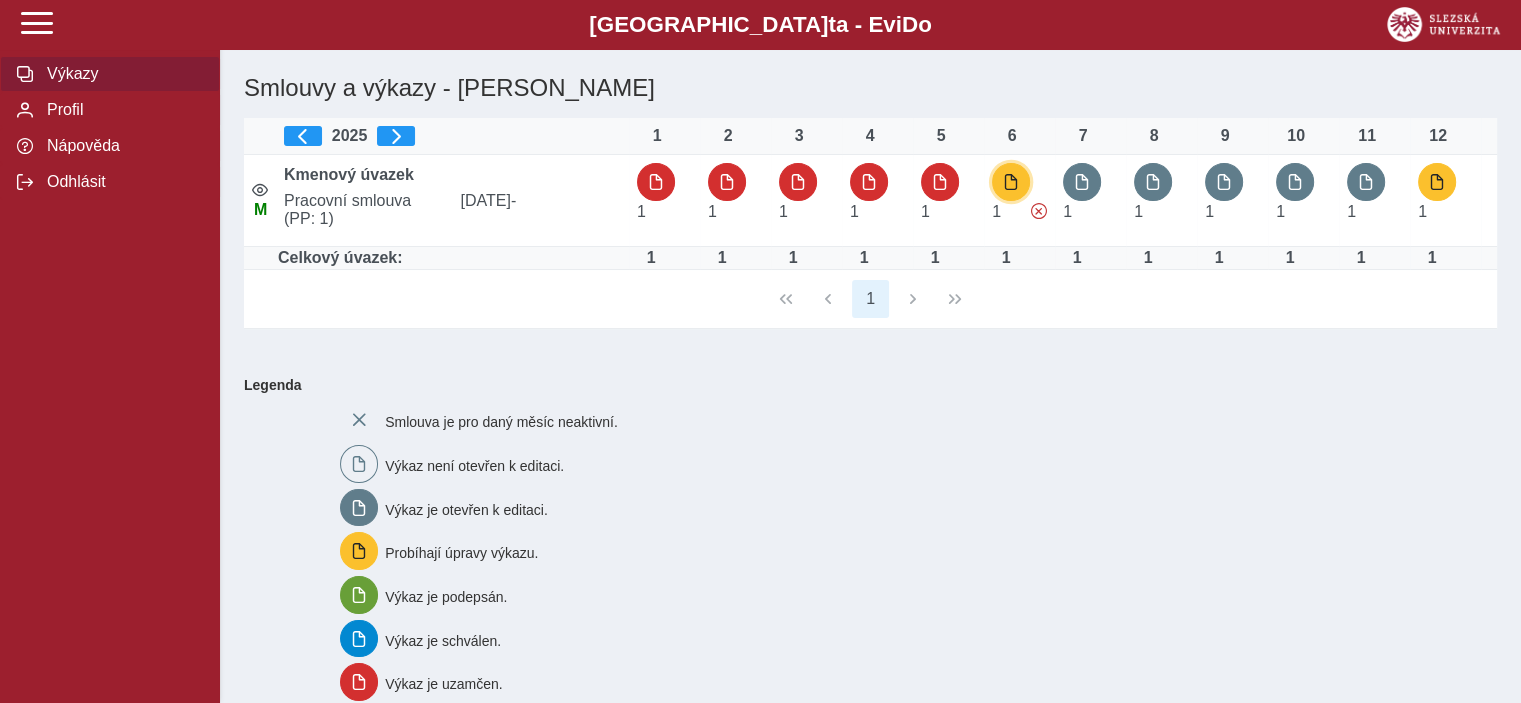 click at bounding box center [1011, 182] 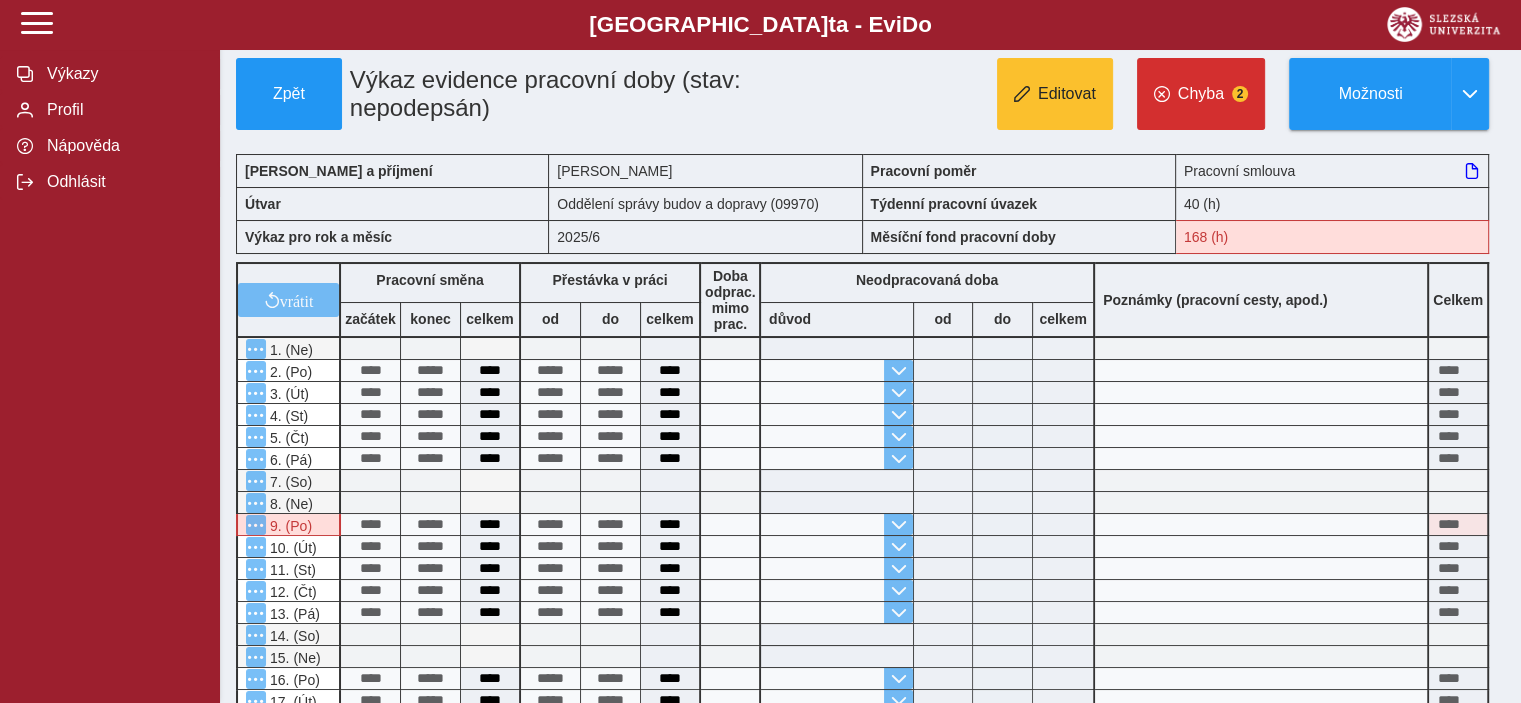 scroll, scrollTop: 0, scrollLeft: 0, axis: both 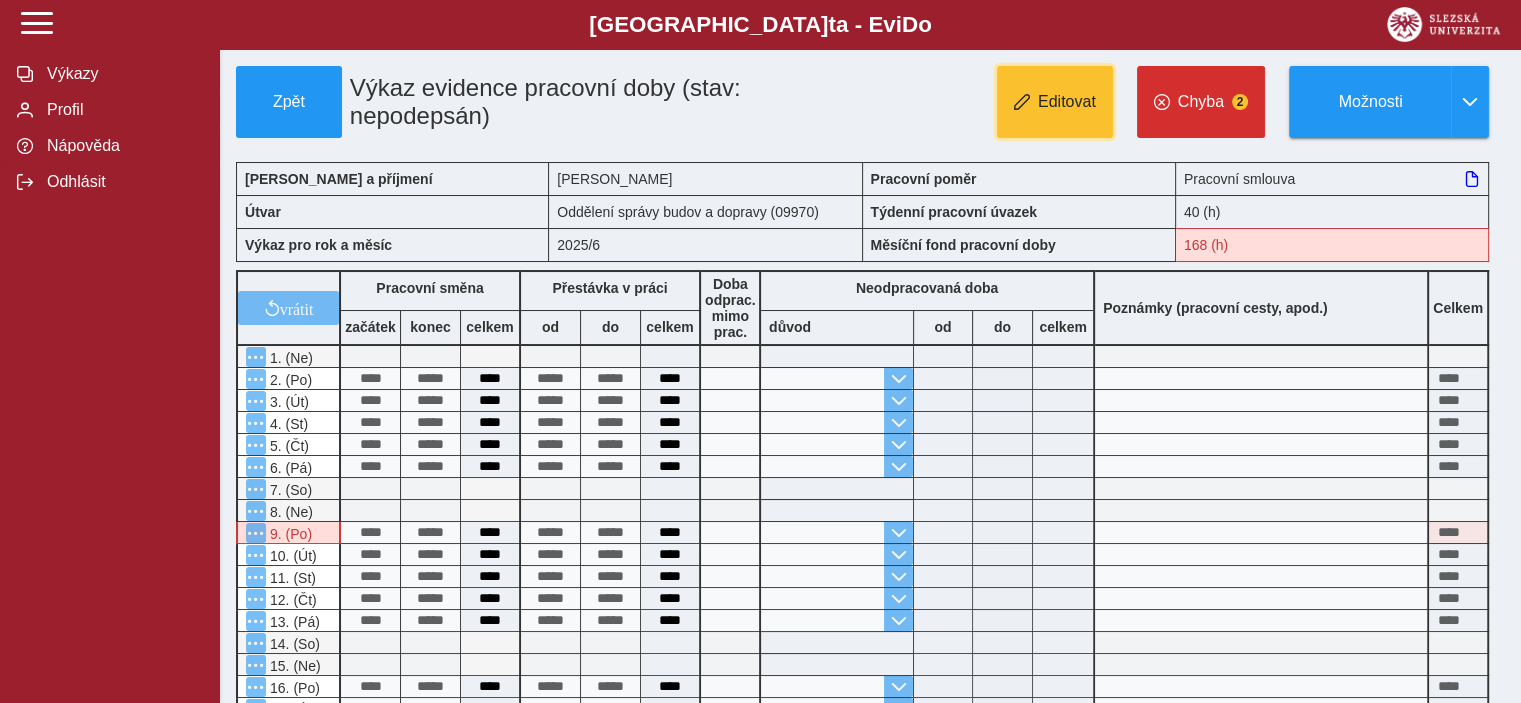 click on "Editovat" at bounding box center (1067, 102) 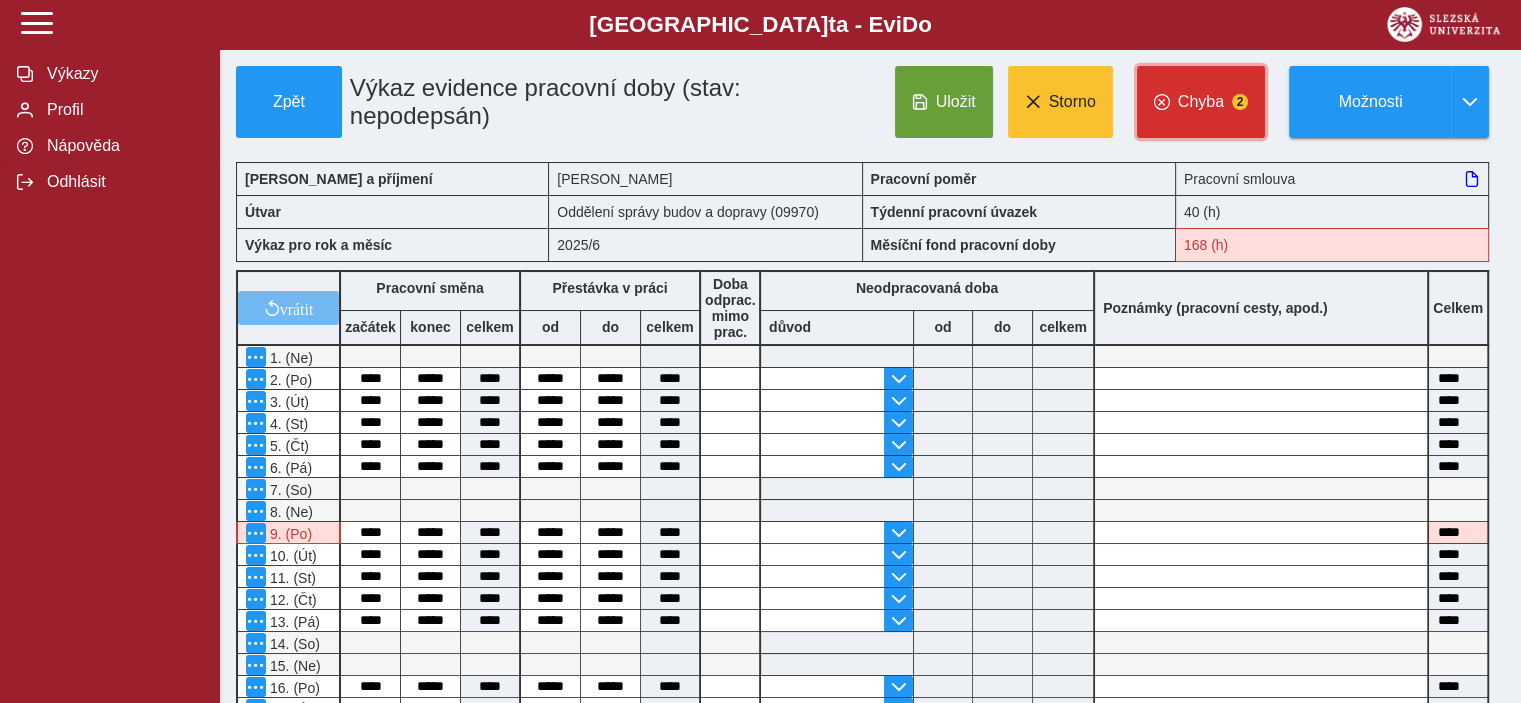 click on "Chyba 2" at bounding box center [1201, 102] 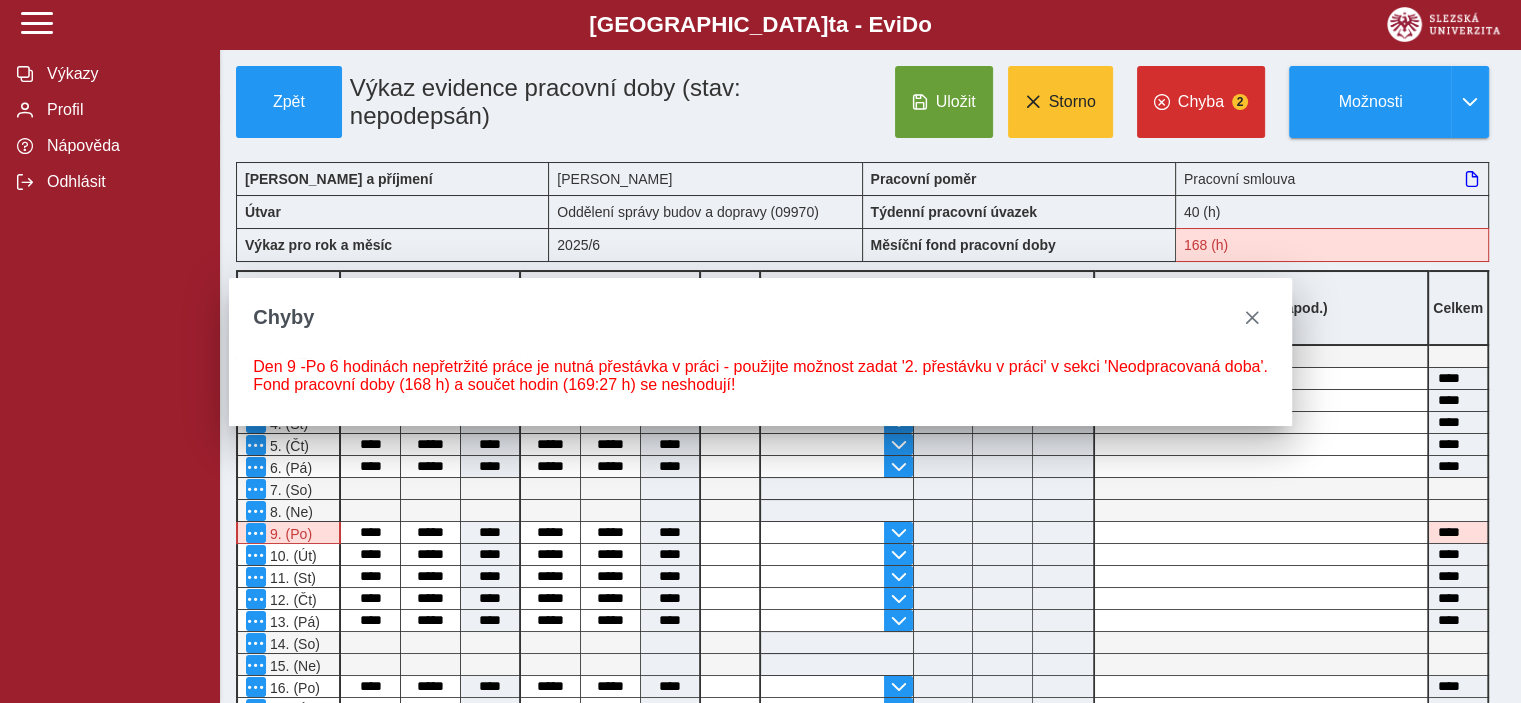 click on "Uložit Storno Chyba 2 Možnosti" at bounding box center [1135, 102] 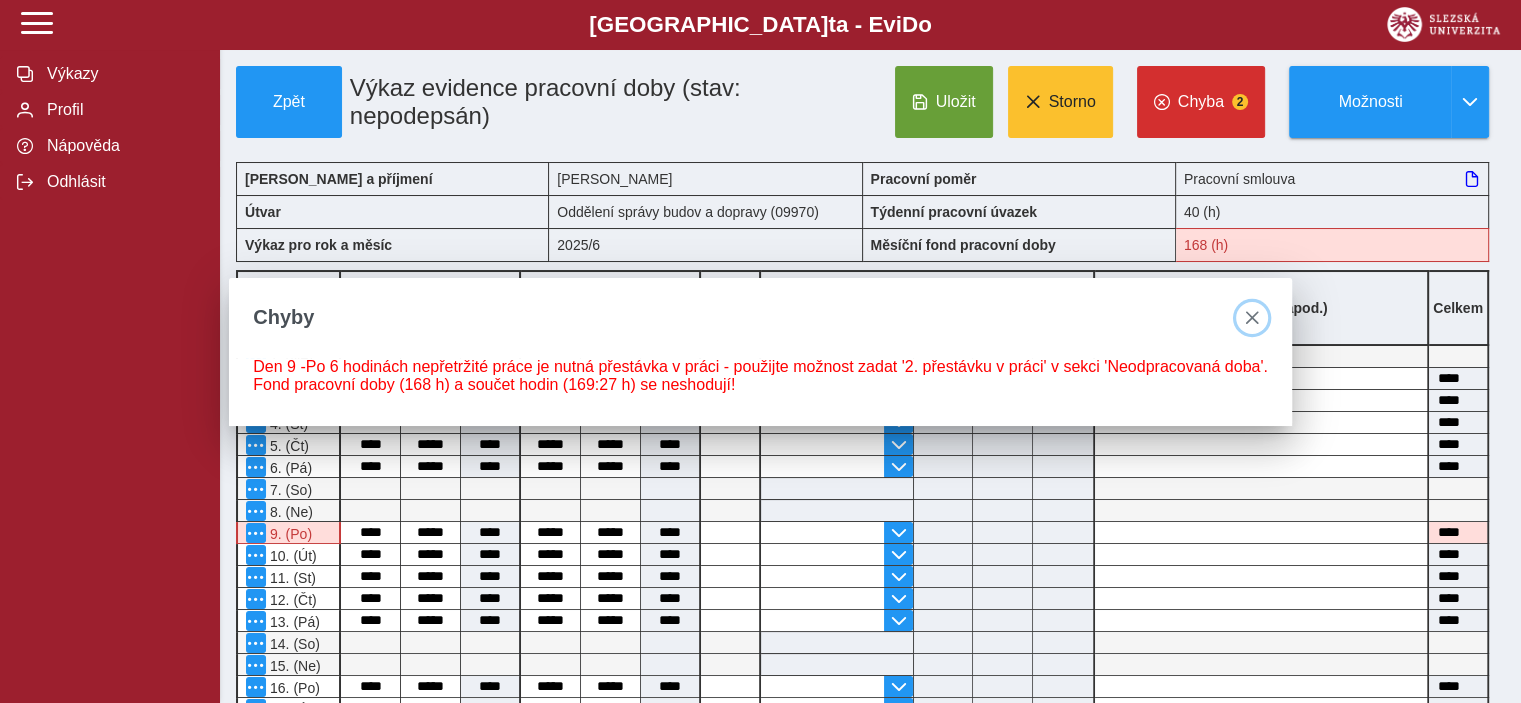 click at bounding box center [1252, 318] 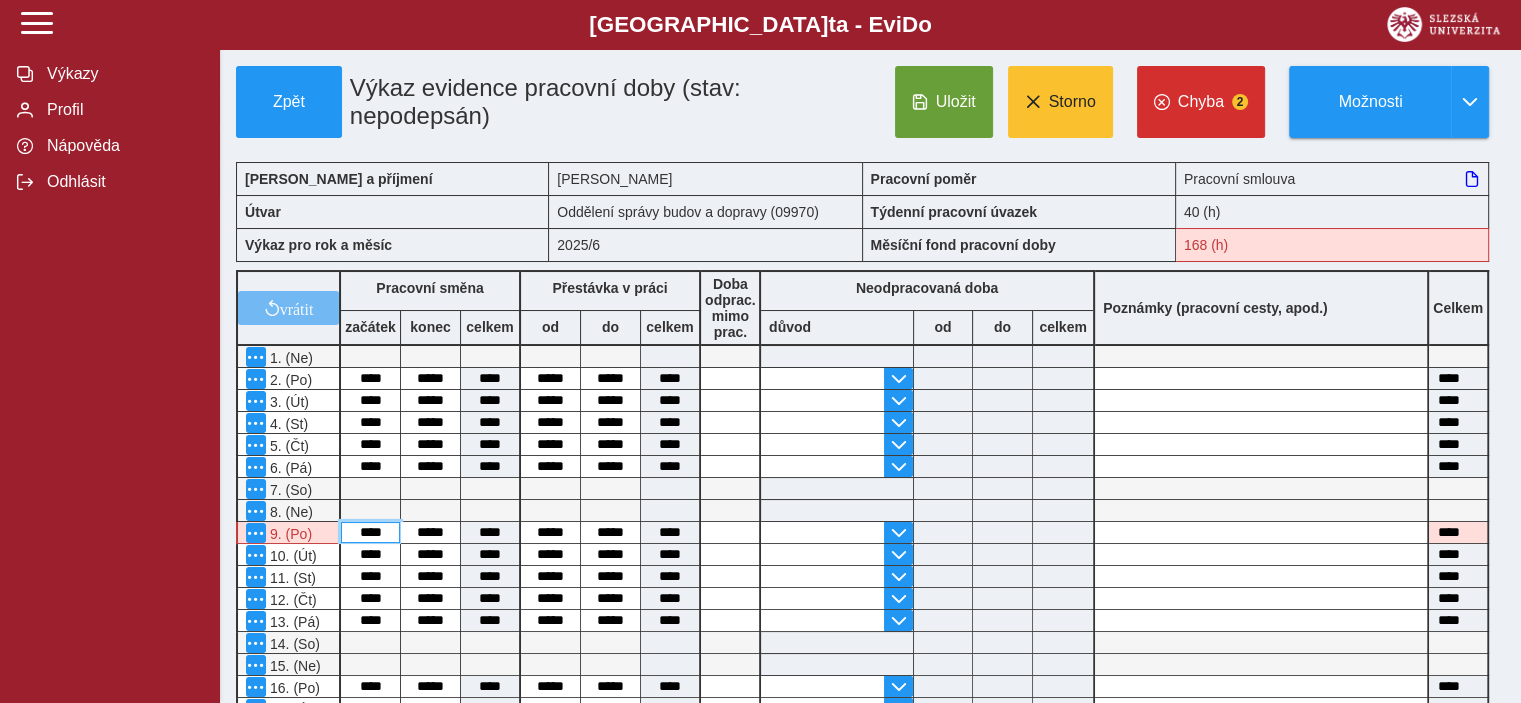 click on "****" at bounding box center [370, 532] 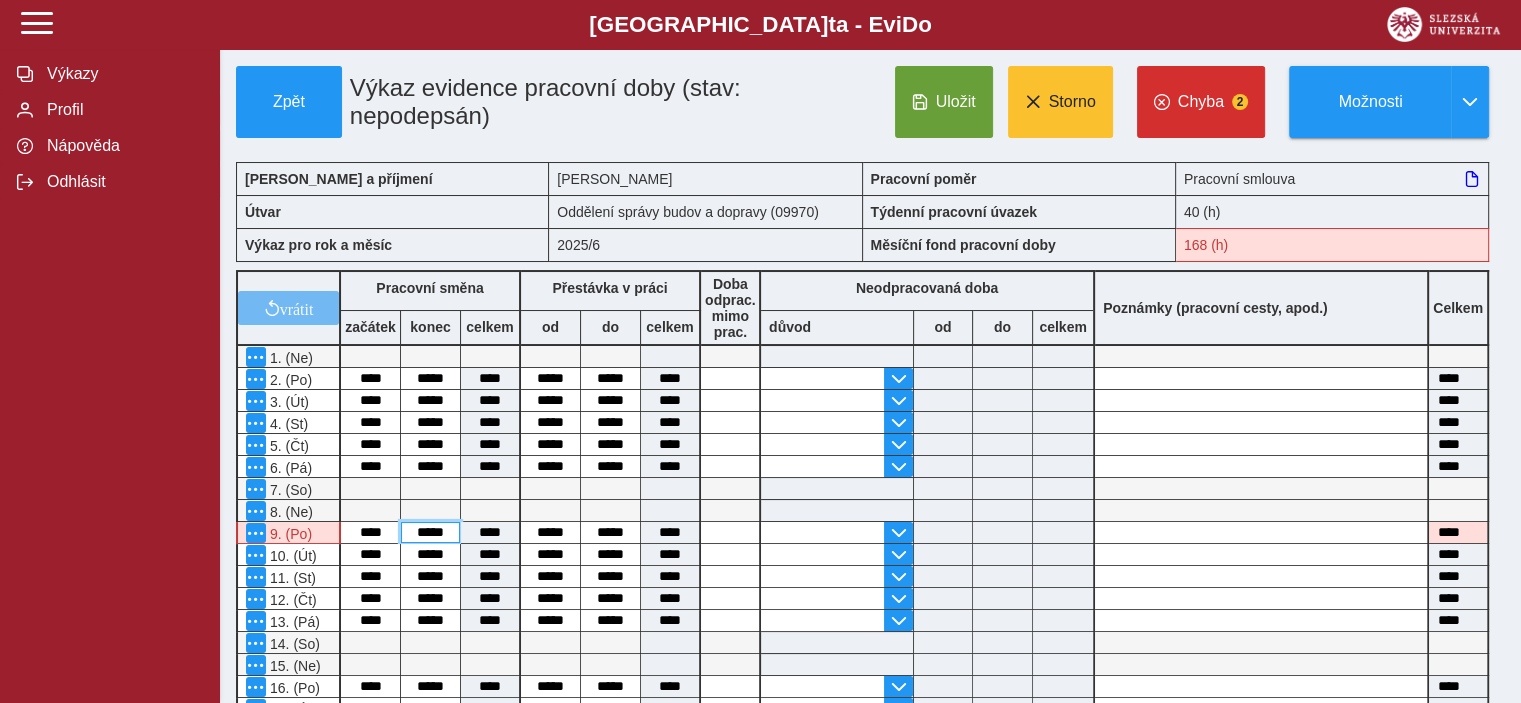 click on "*****" at bounding box center [430, 532] 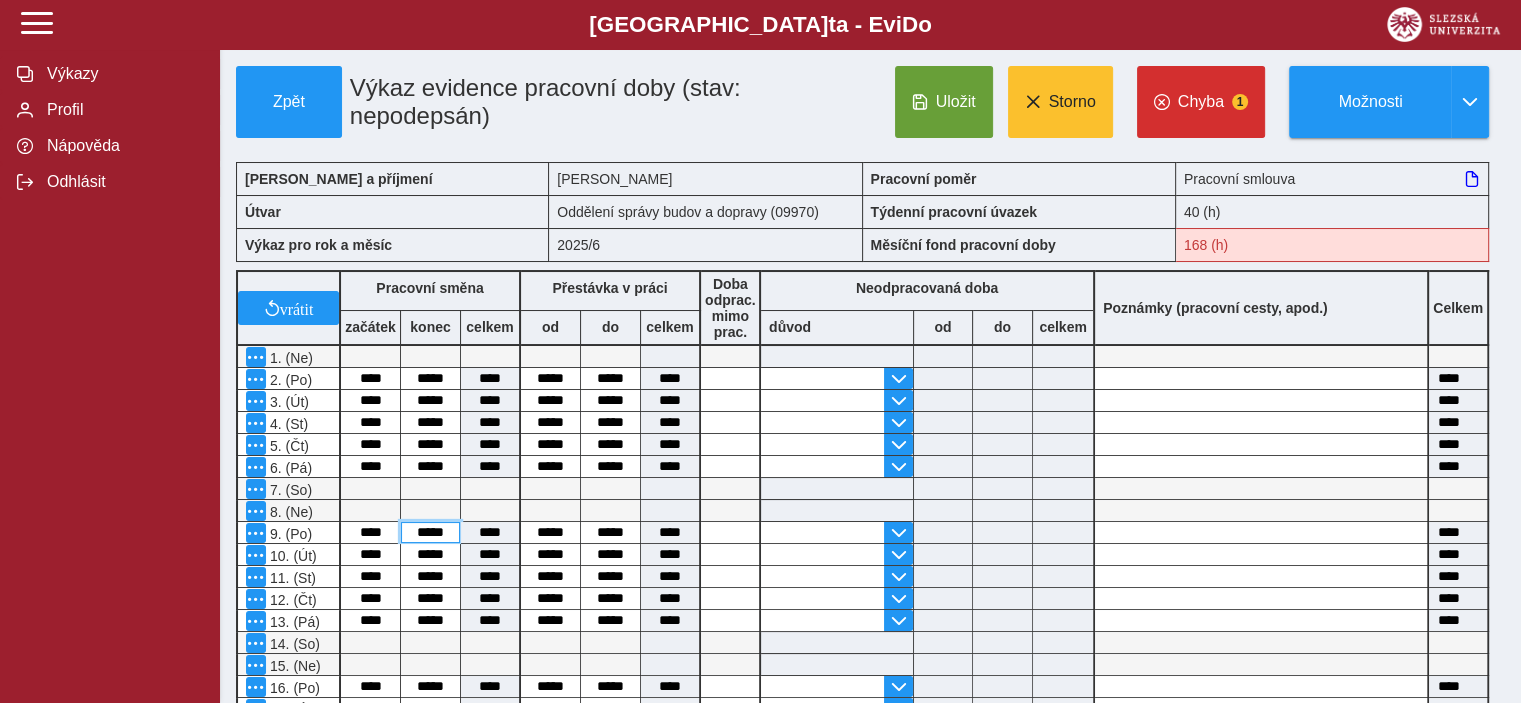 type on "*****" 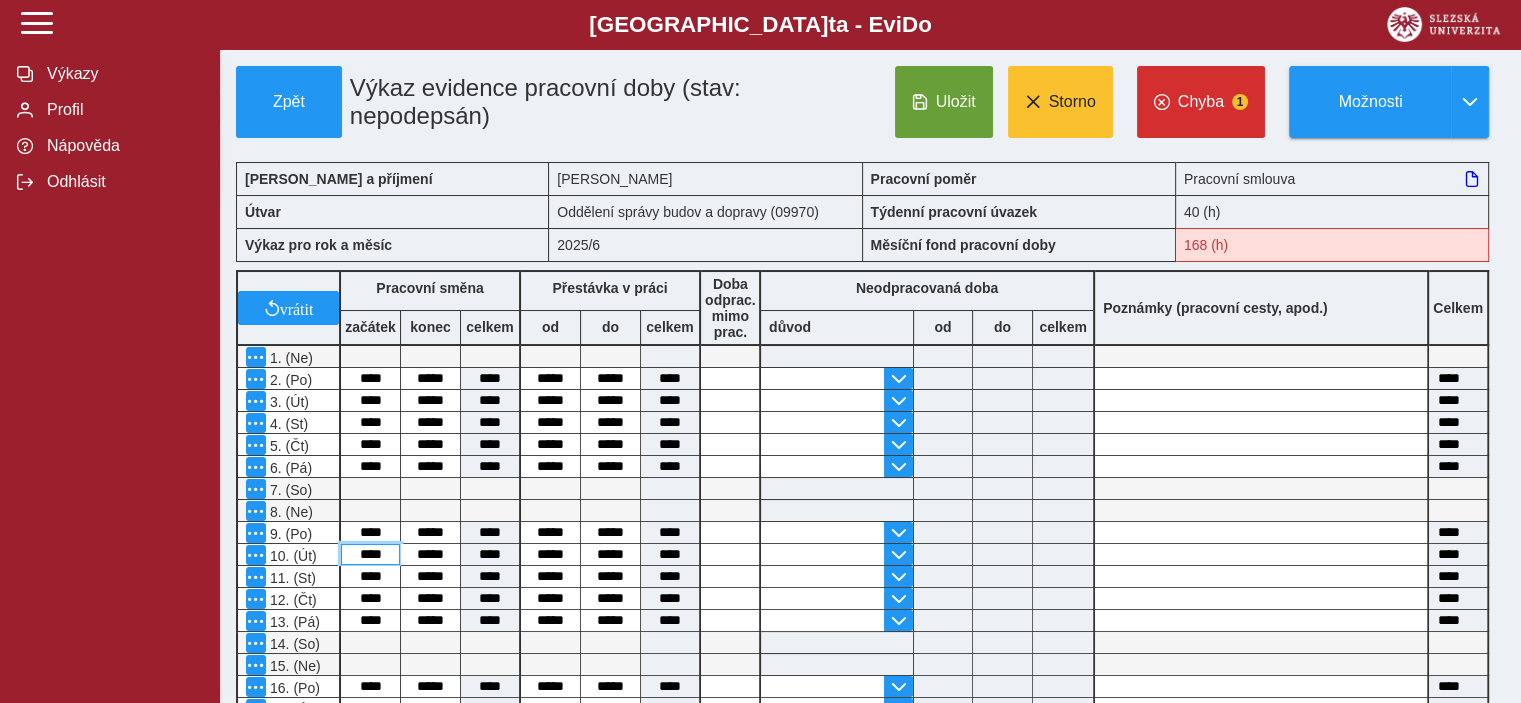 click on "****" at bounding box center (370, 554) 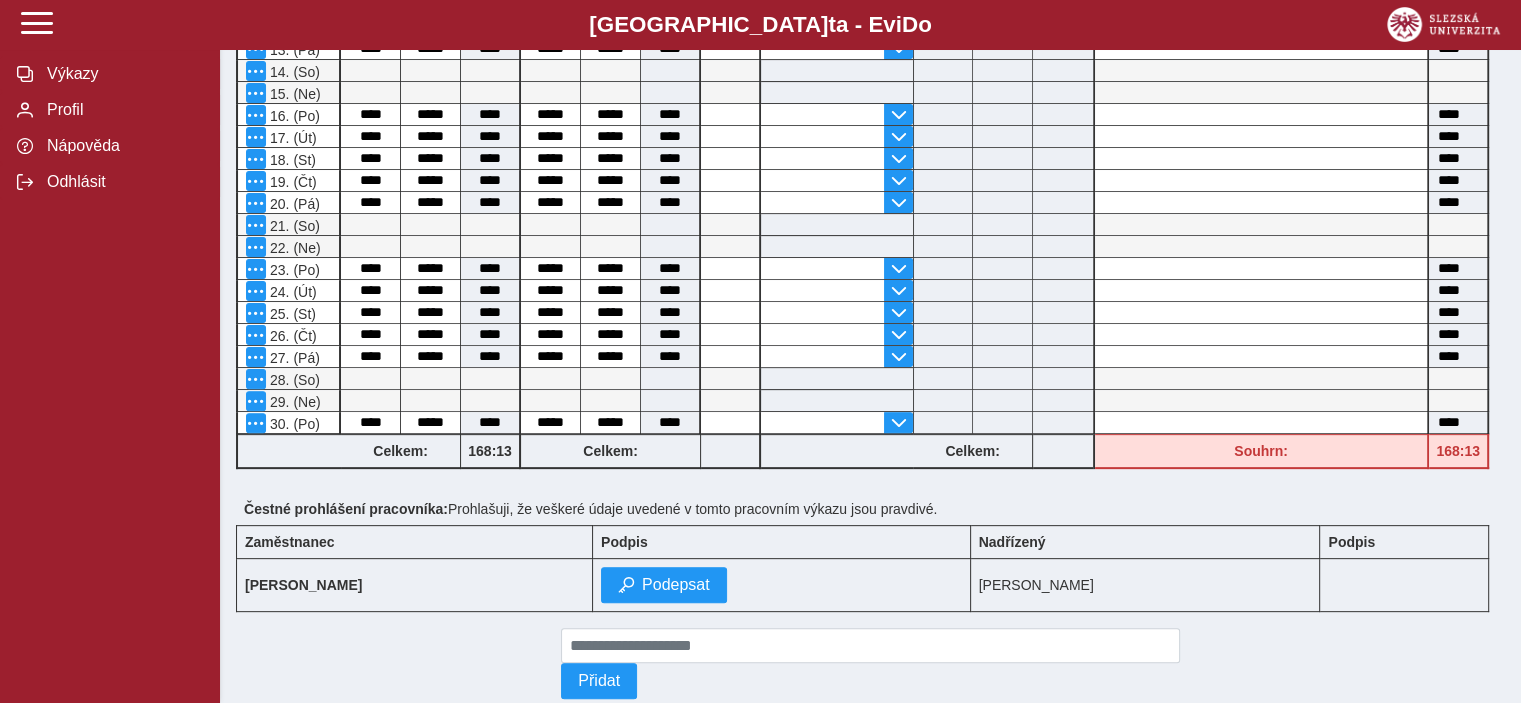 scroll, scrollTop: 573, scrollLeft: 0, axis: vertical 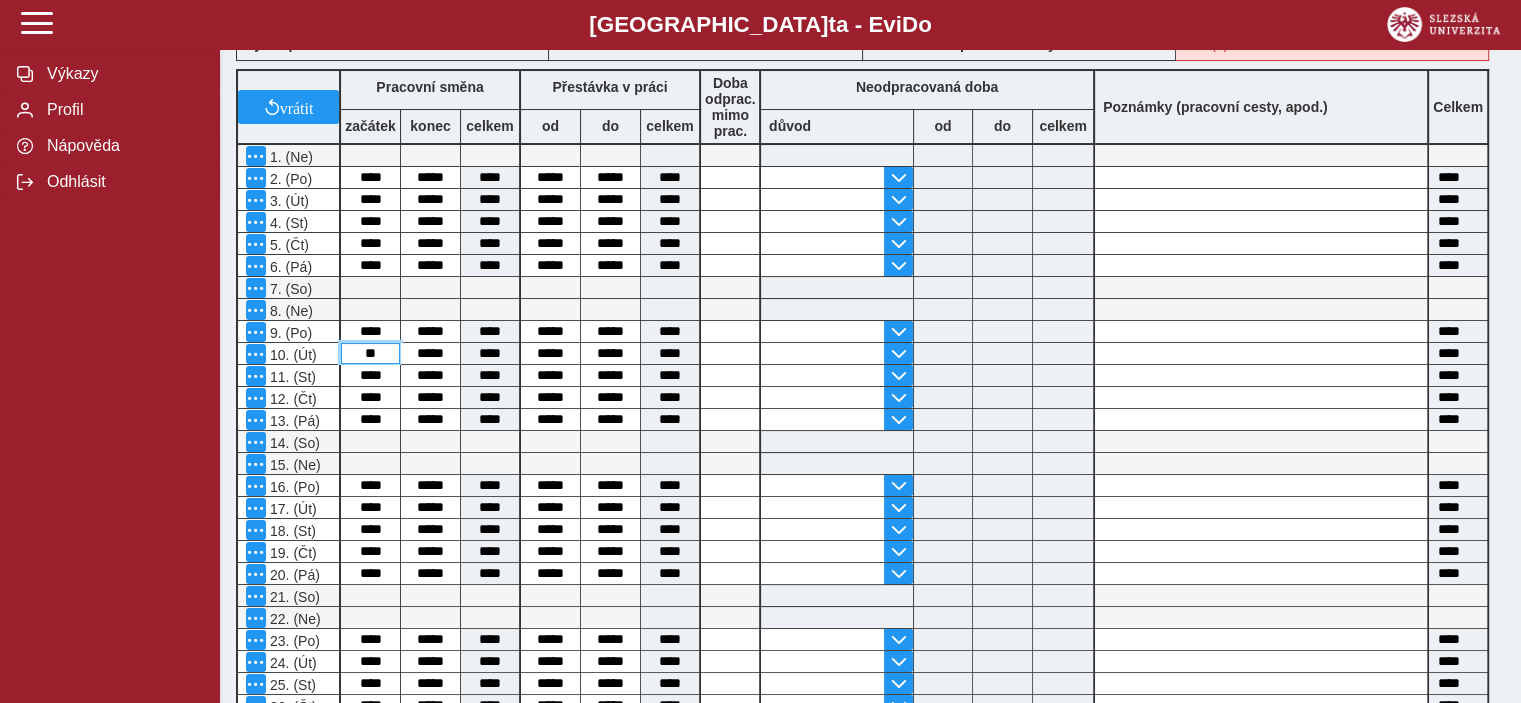 type on "*" 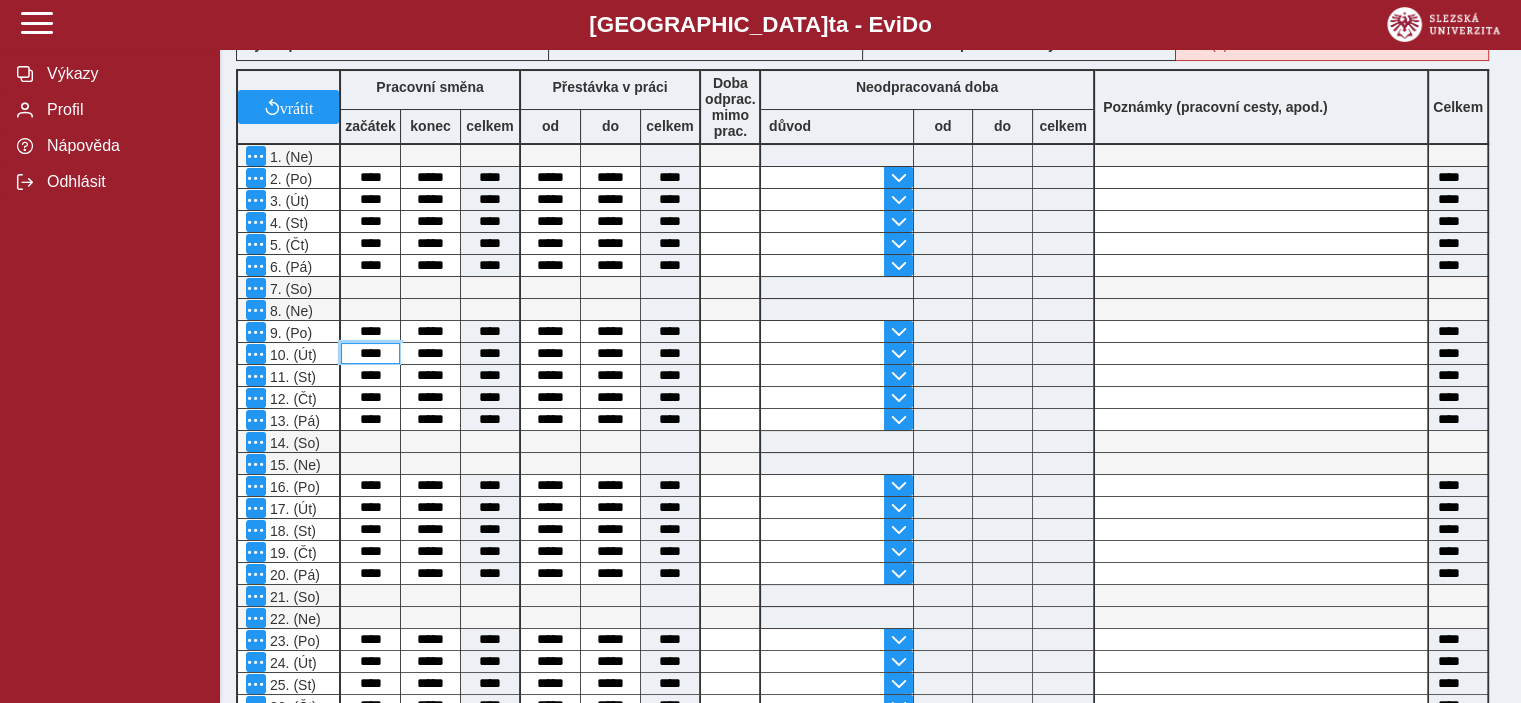type on "****" 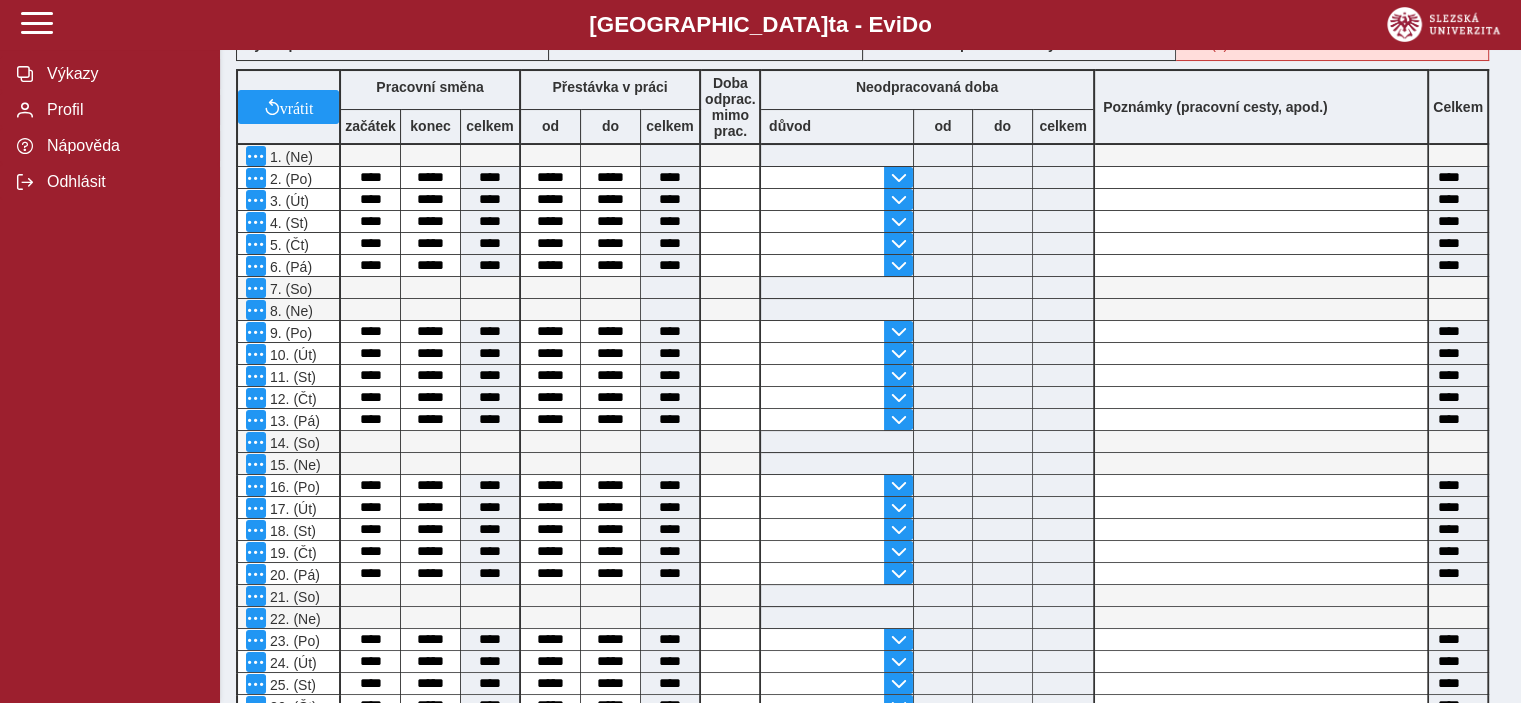 click on "*****" at bounding box center [431, 332] 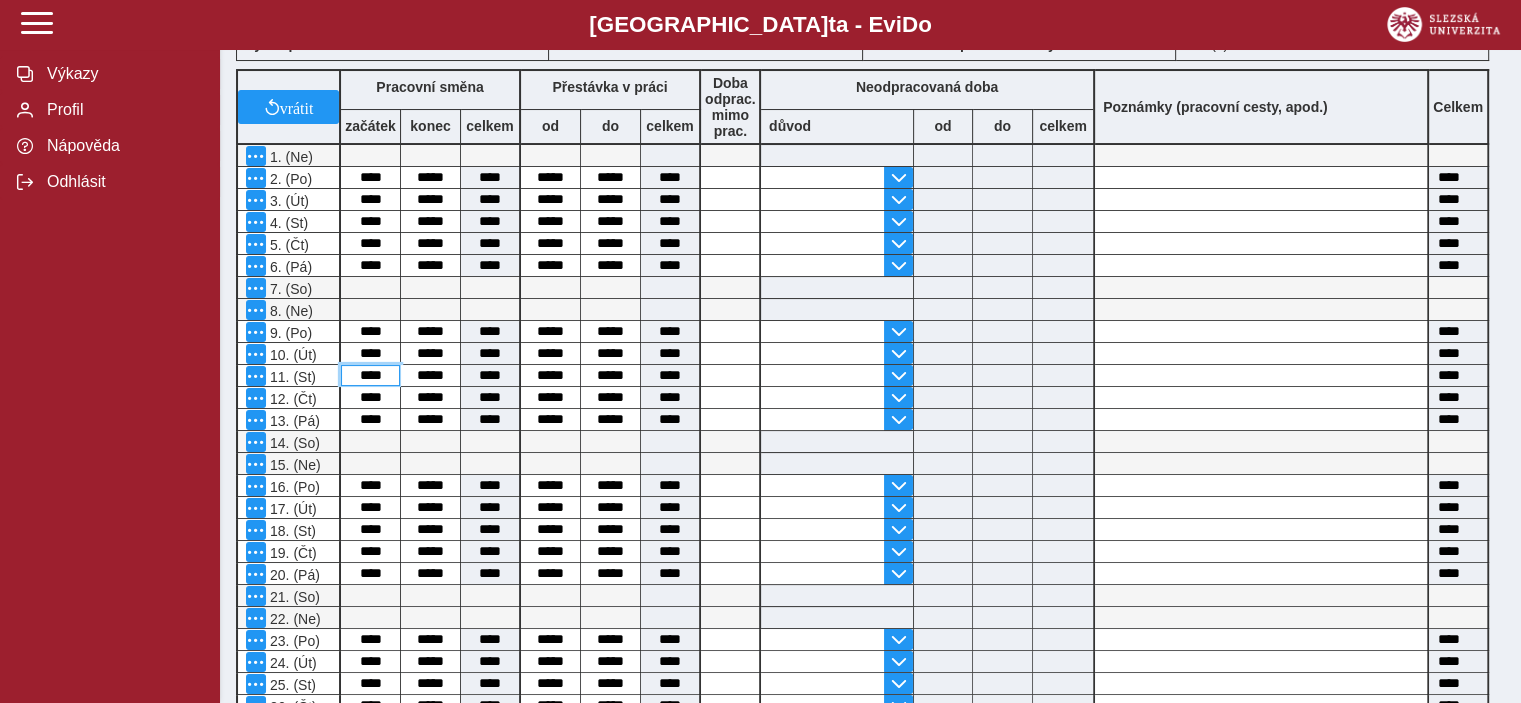click on "****" at bounding box center (370, 375) 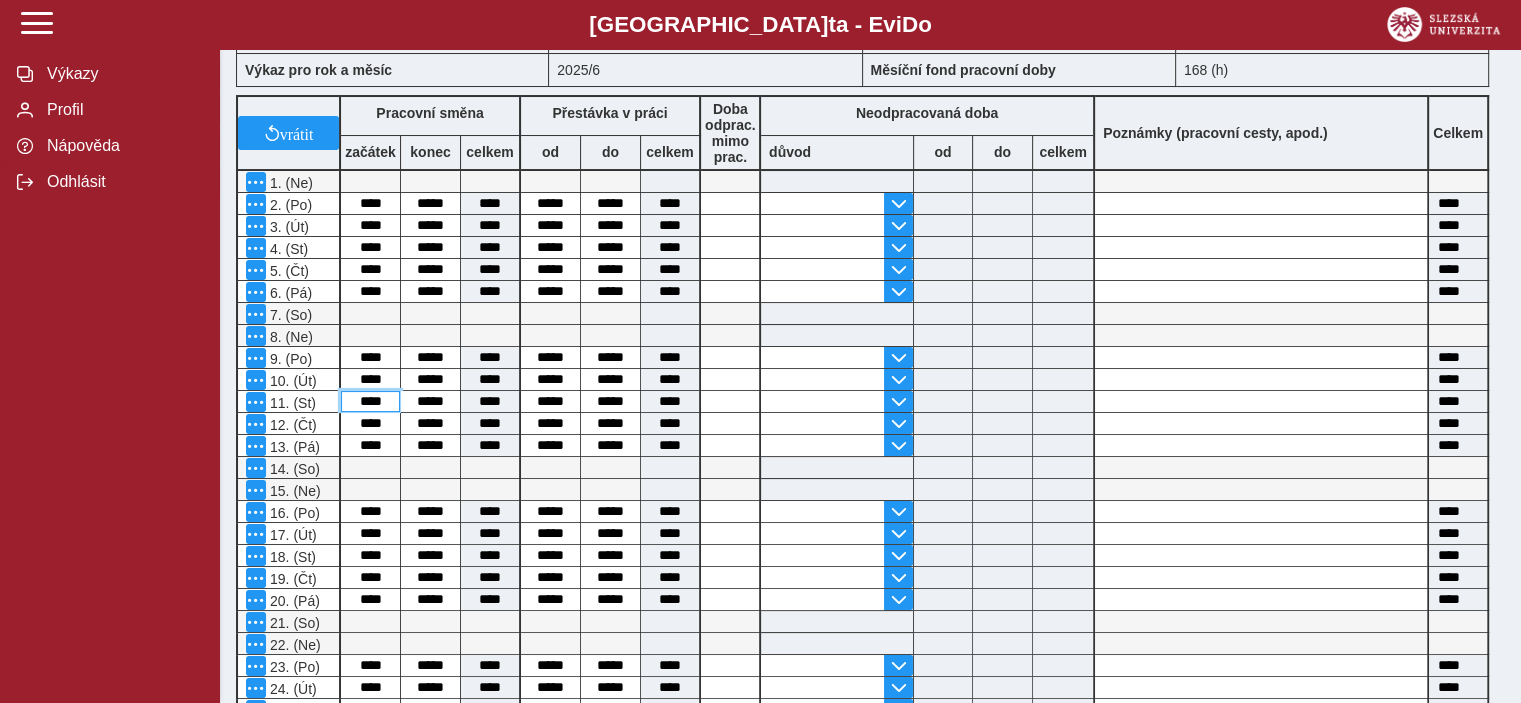 scroll, scrollTop: 188, scrollLeft: 0, axis: vertical 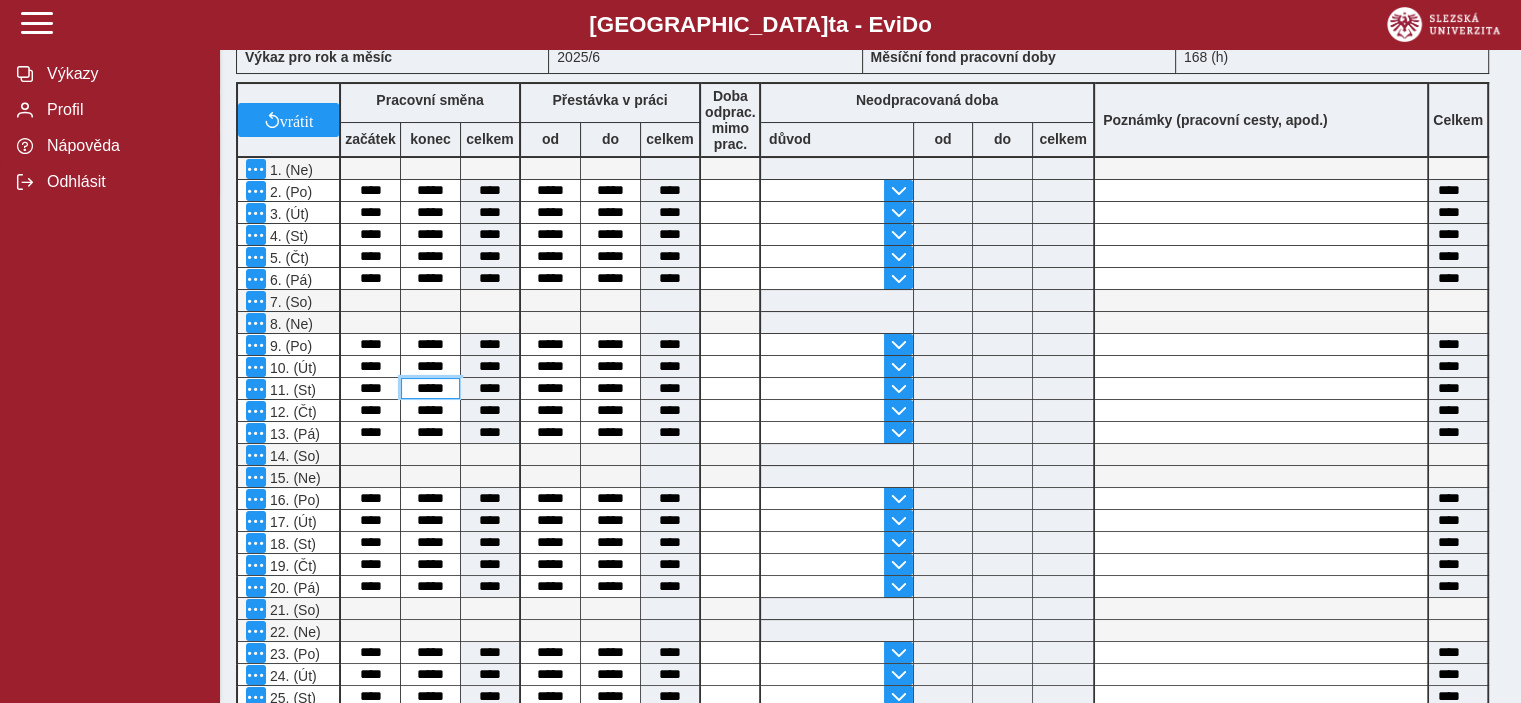 click on "*****" at bounding box center [430, 388] 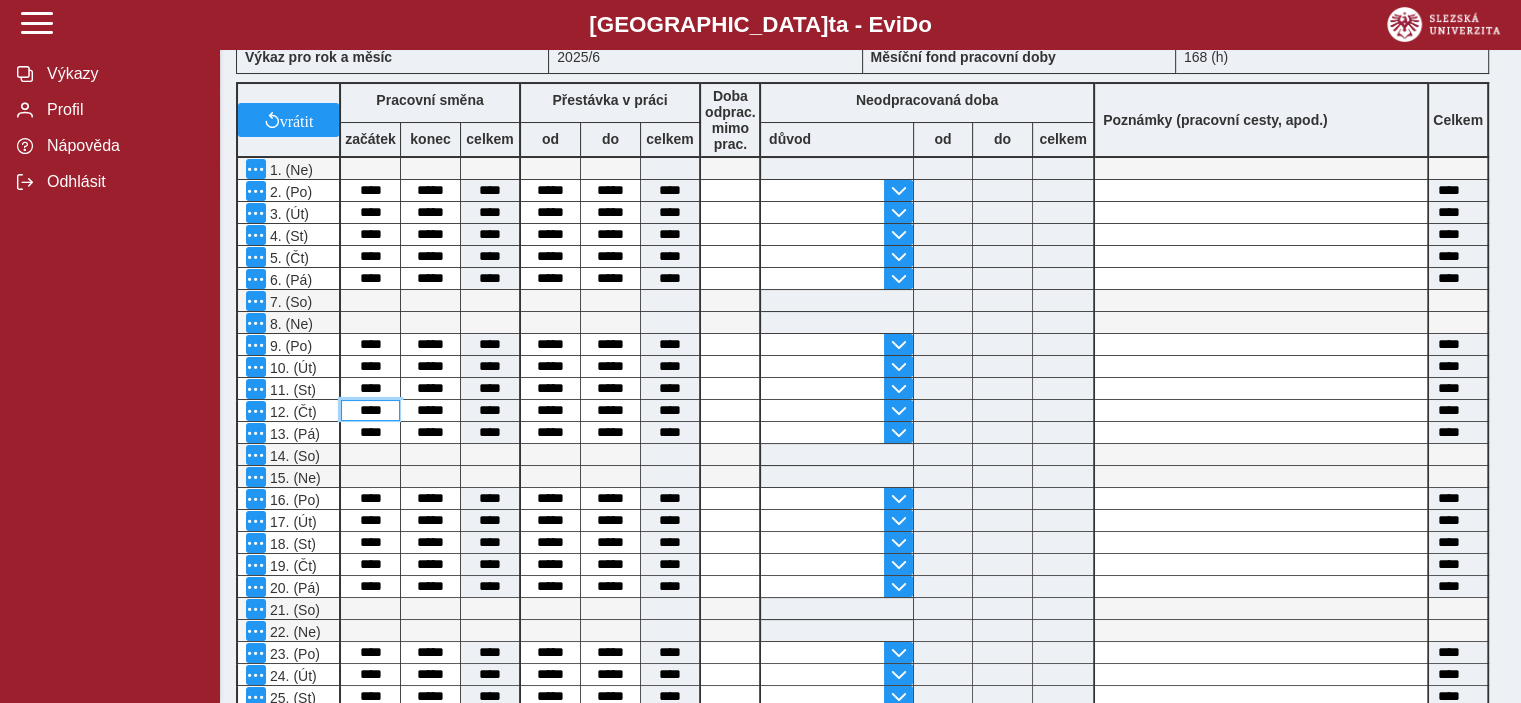 click on "****" at bounding box center [370, 410] 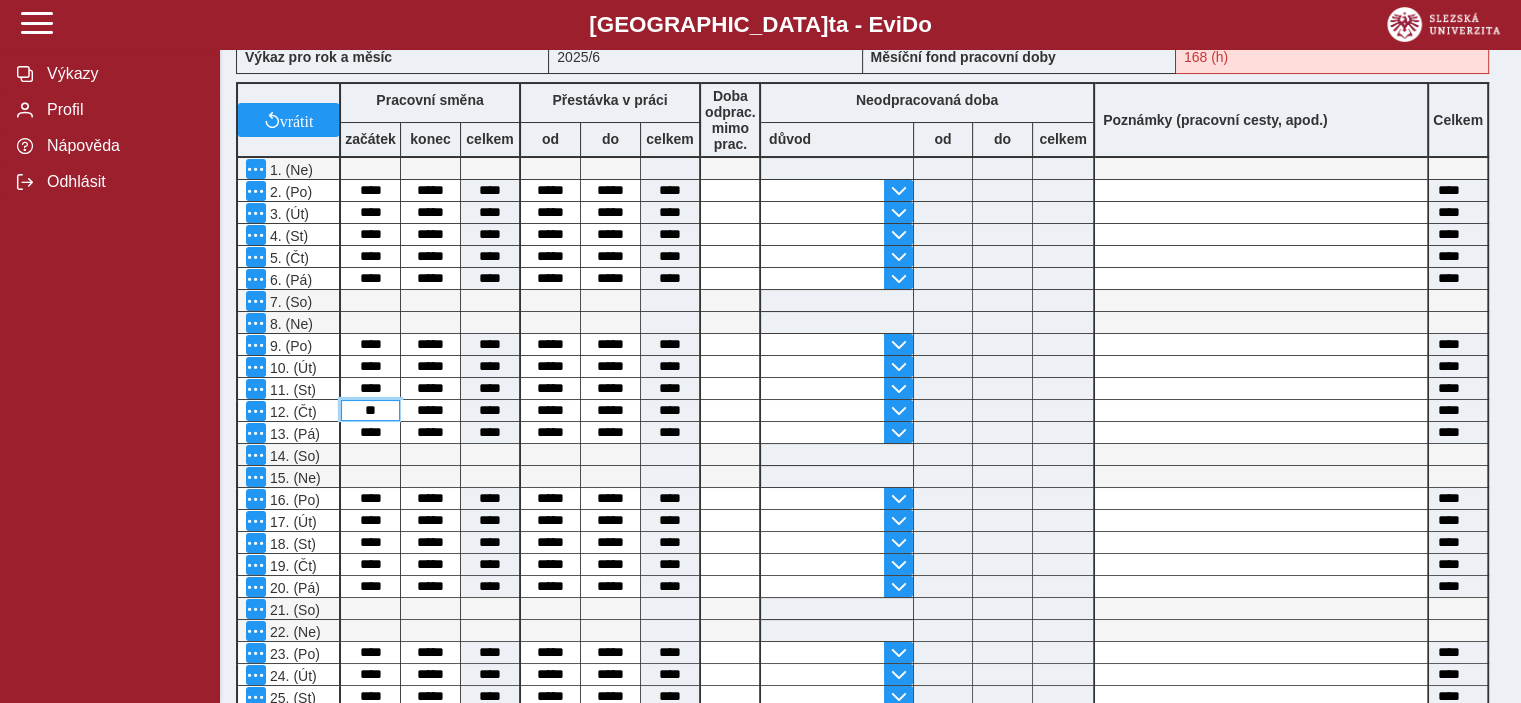 type on "*" 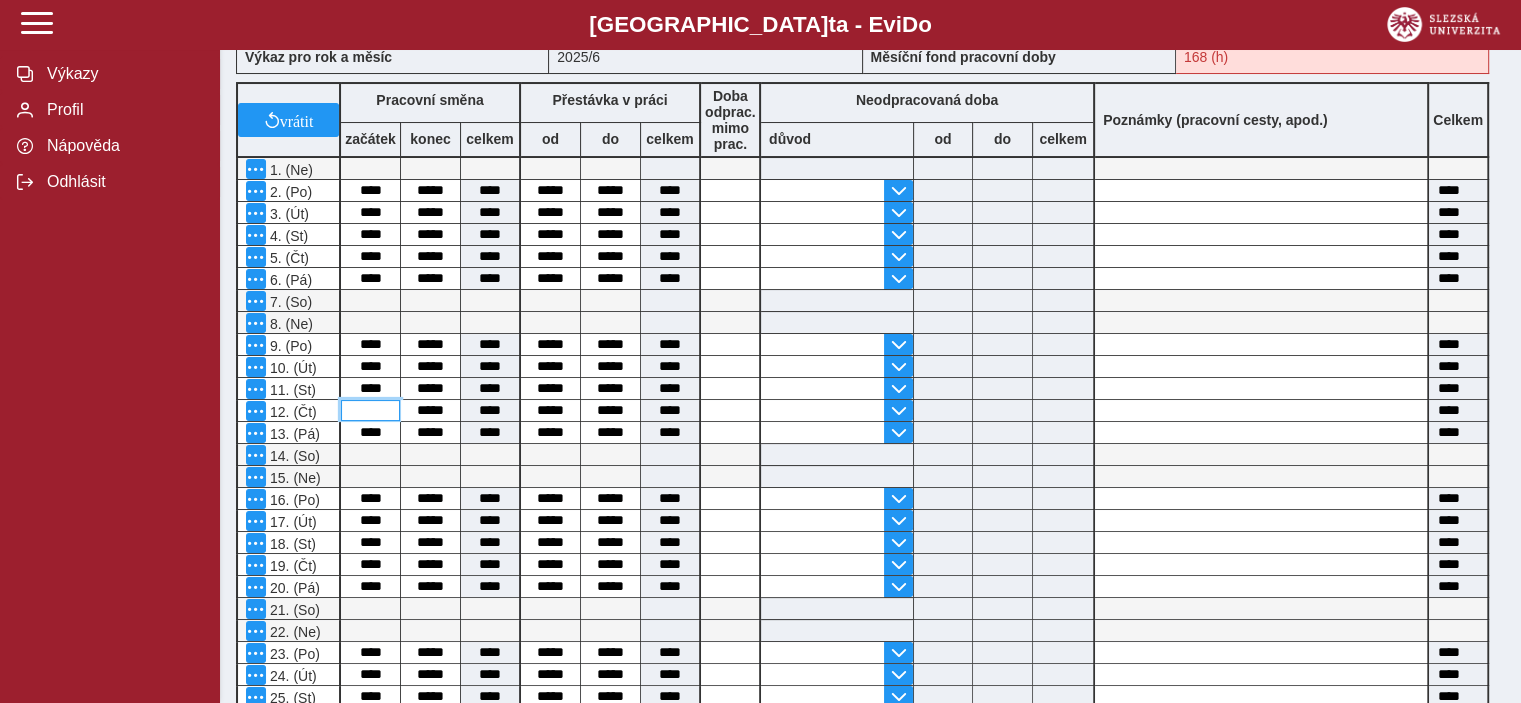 type on "*" 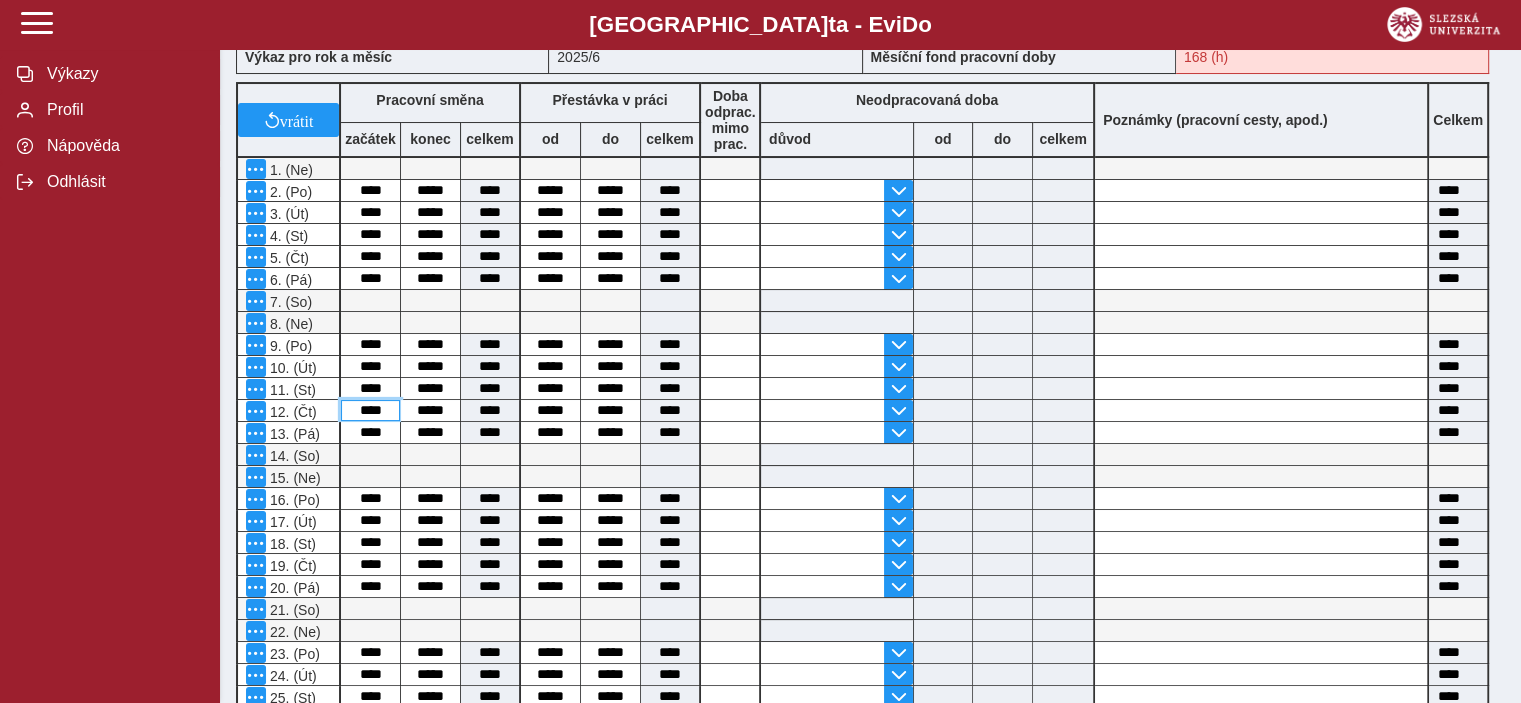 type on "****" 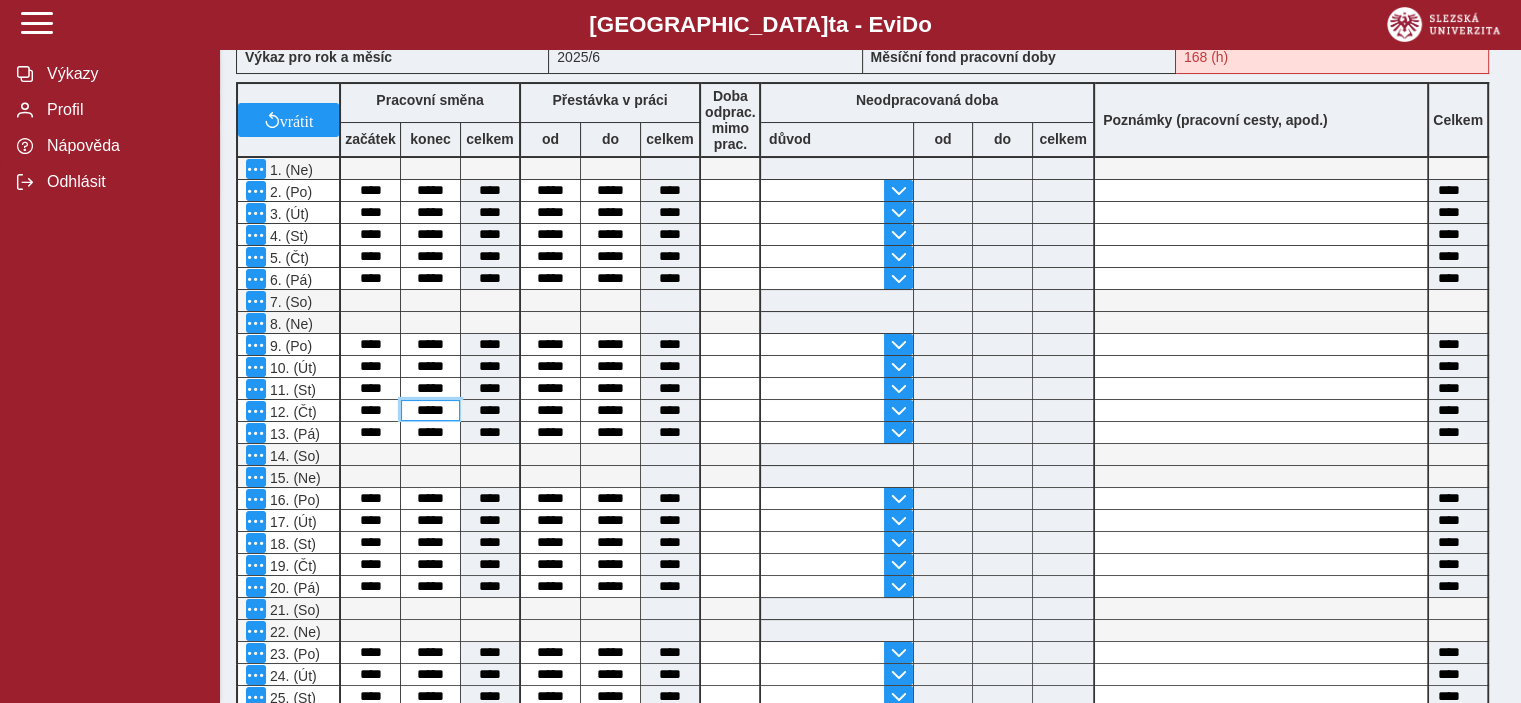 type on "****" 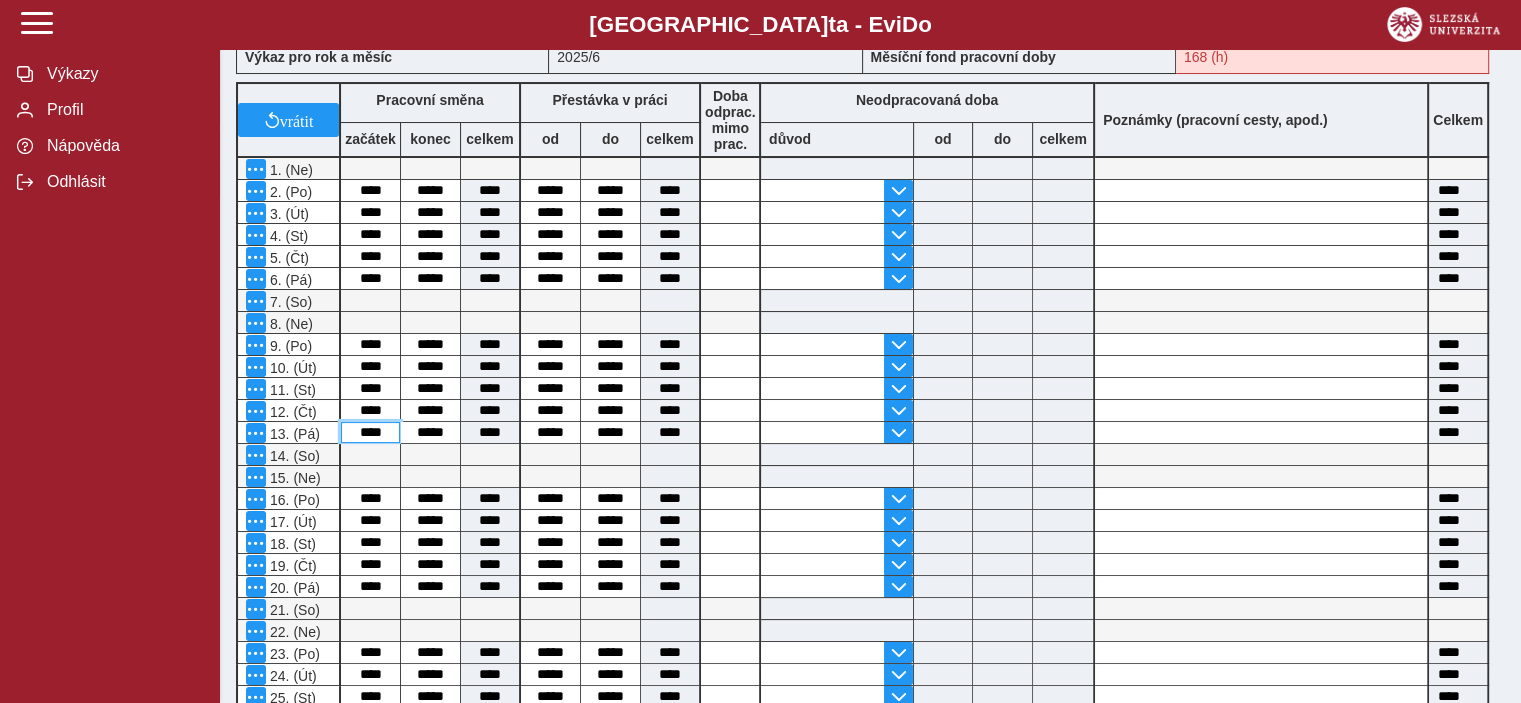 click on "****" at bounding box center [370, 432] 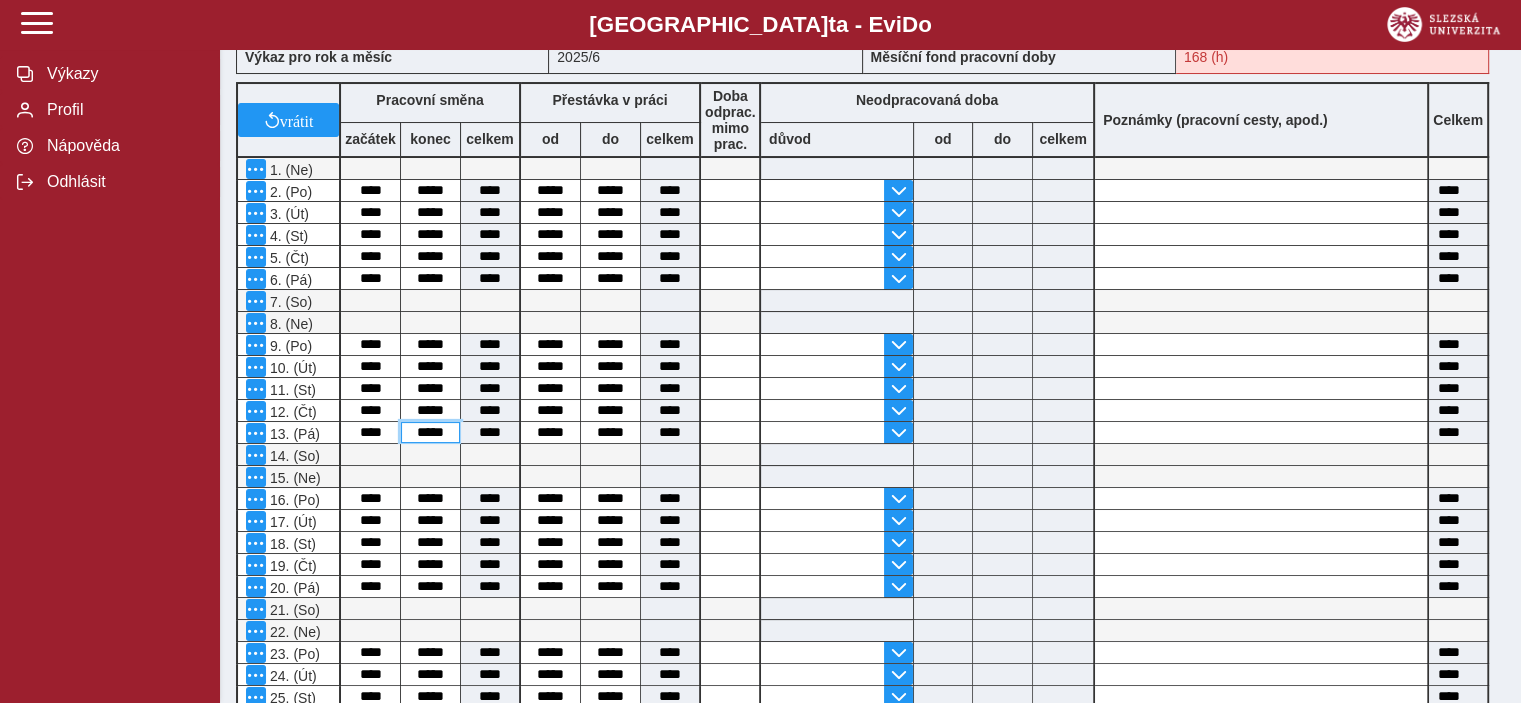 click on "*****" at bounding box center (430, 432) 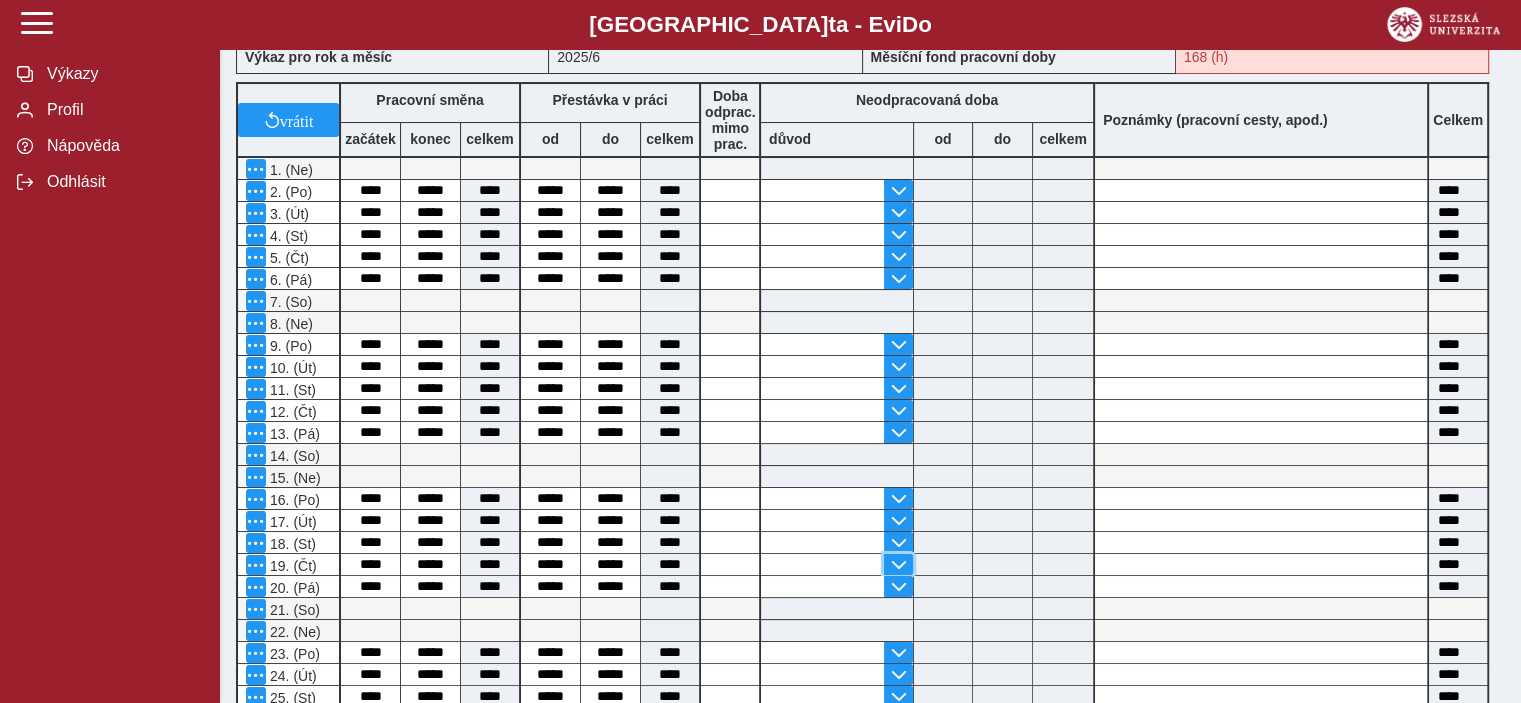 click at bounding box center [898, 565] 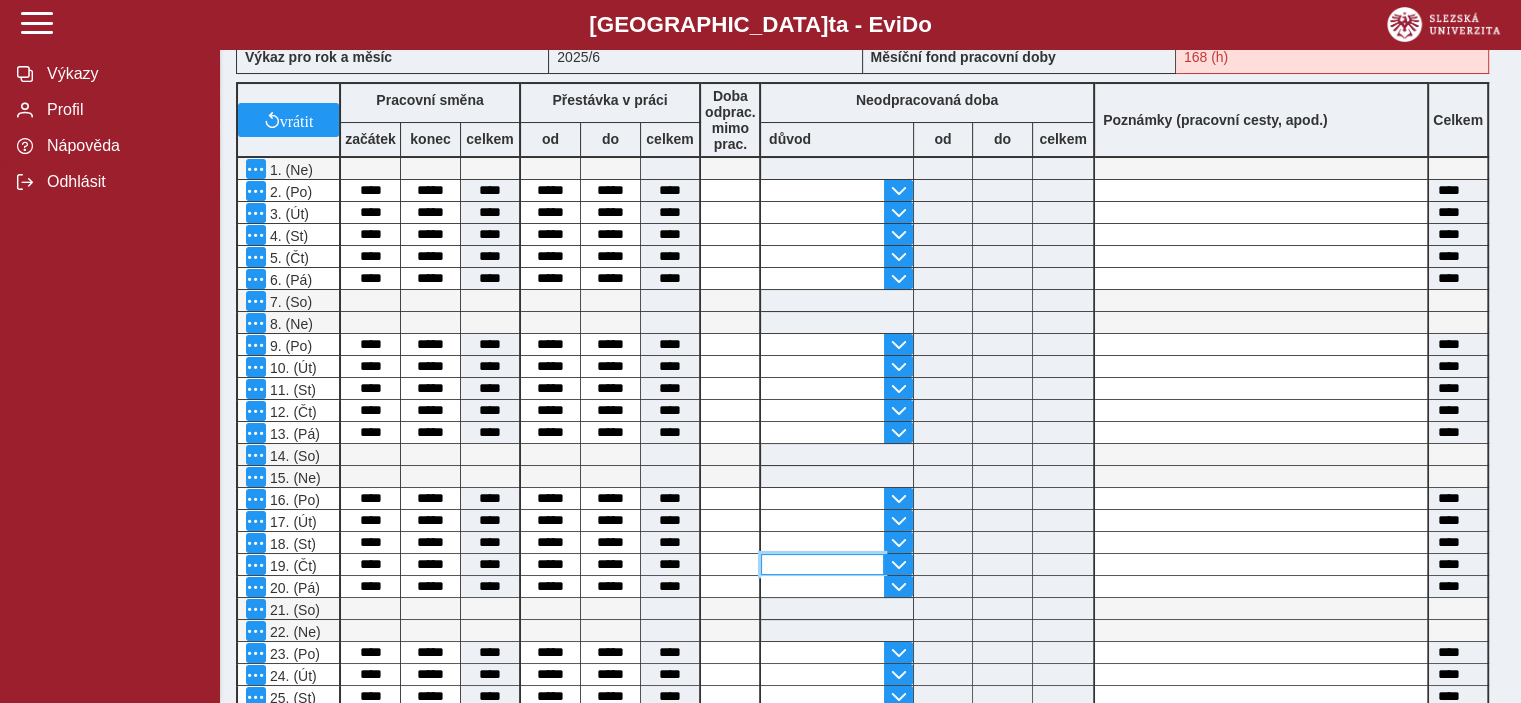 type on "****" 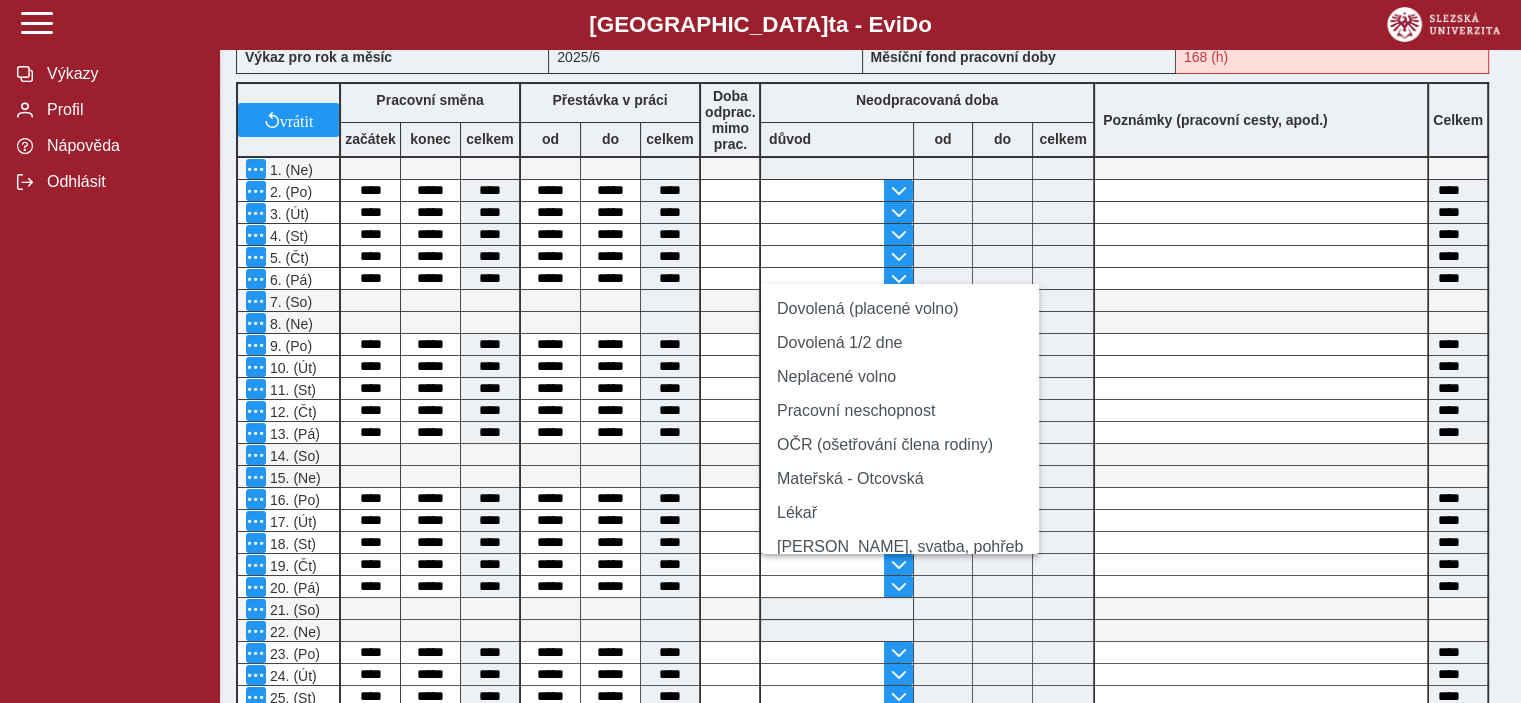 click on "Pracovní neschopnost" at bounding box center (900, 411) 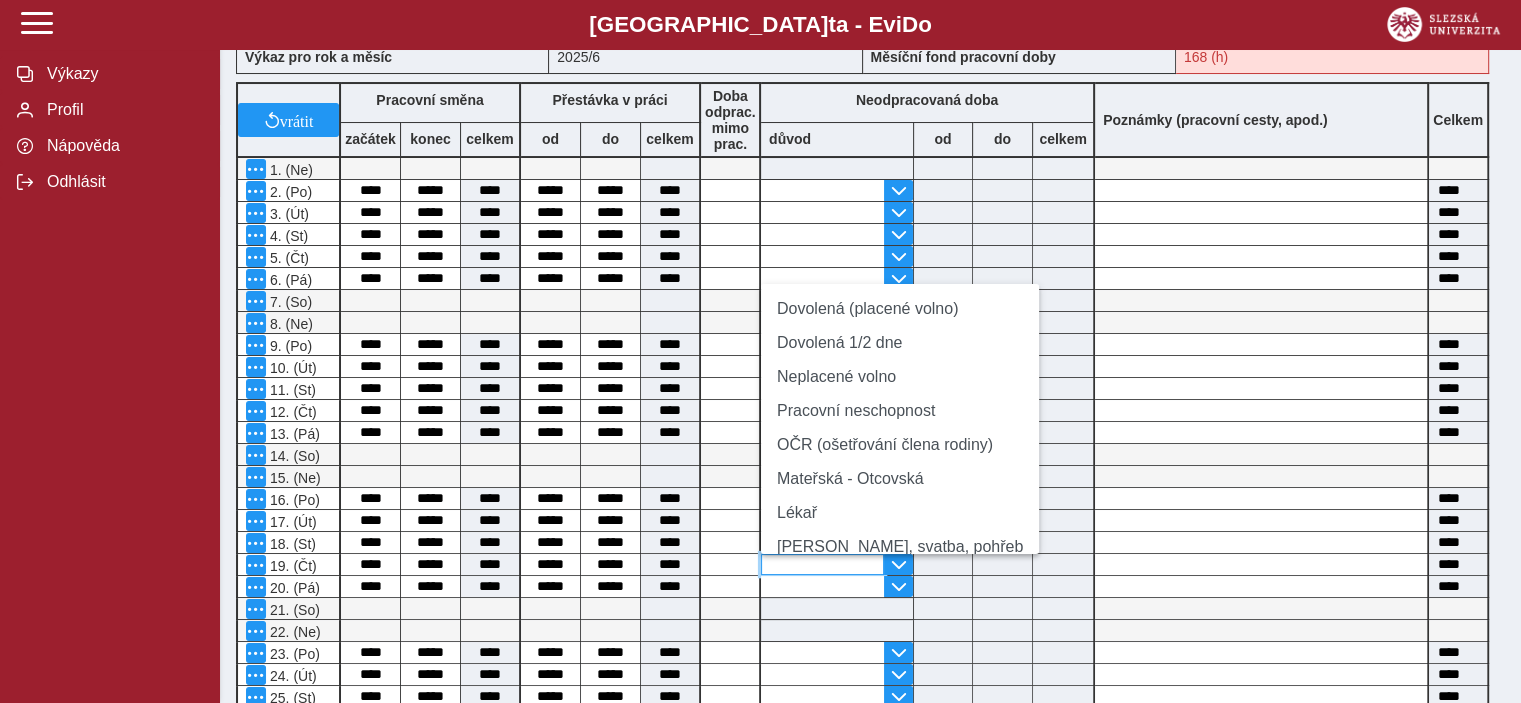 type 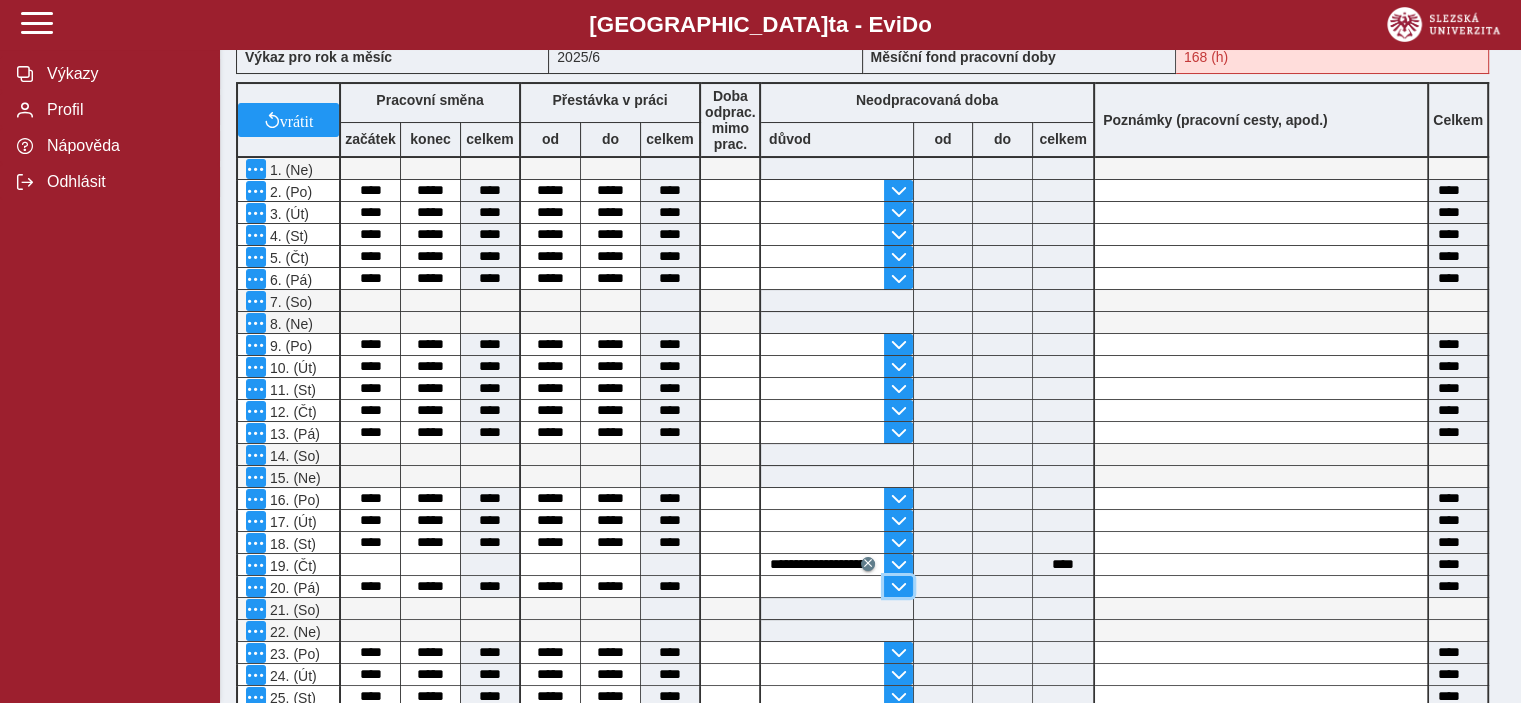 click at bounding box center [898, 587] 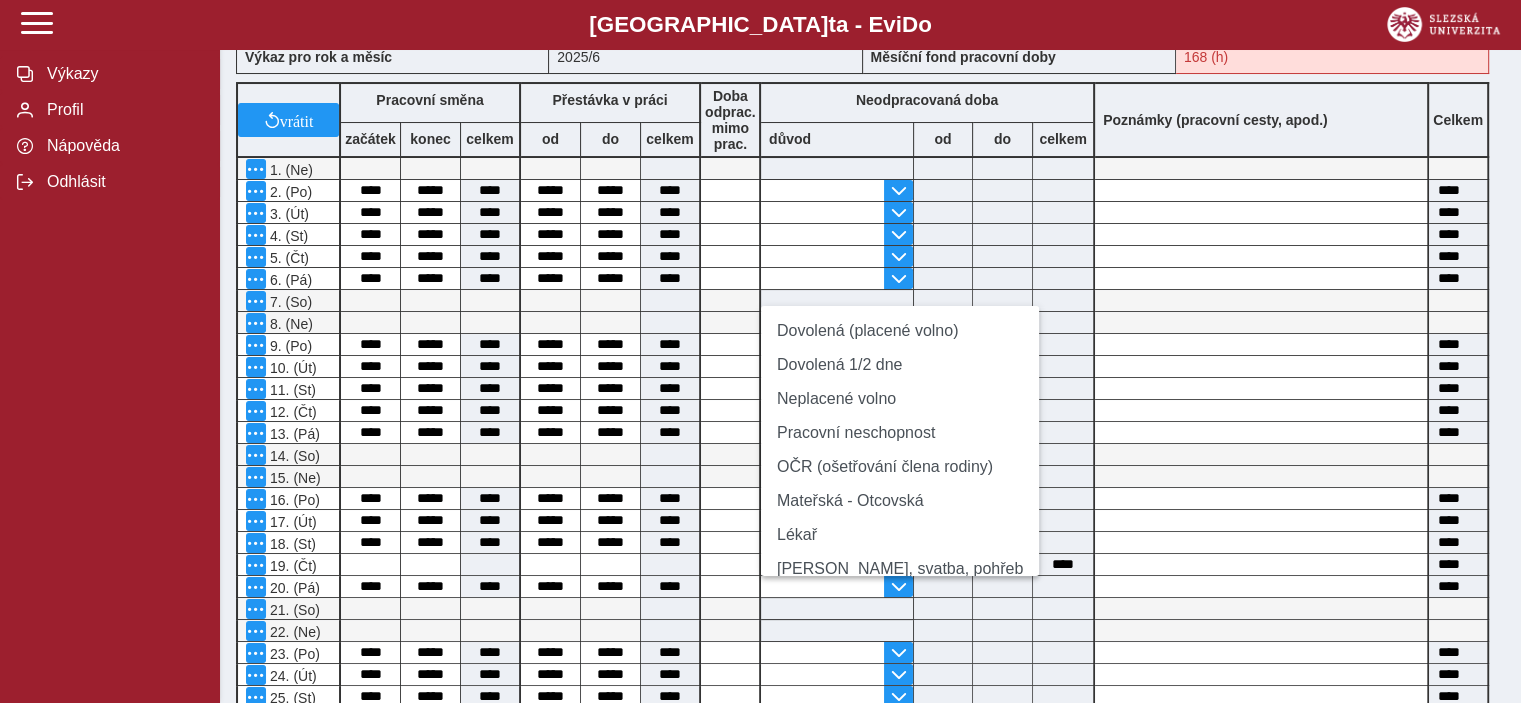 click on "Pracovní neschopnost" at bounding box center [900, 433] 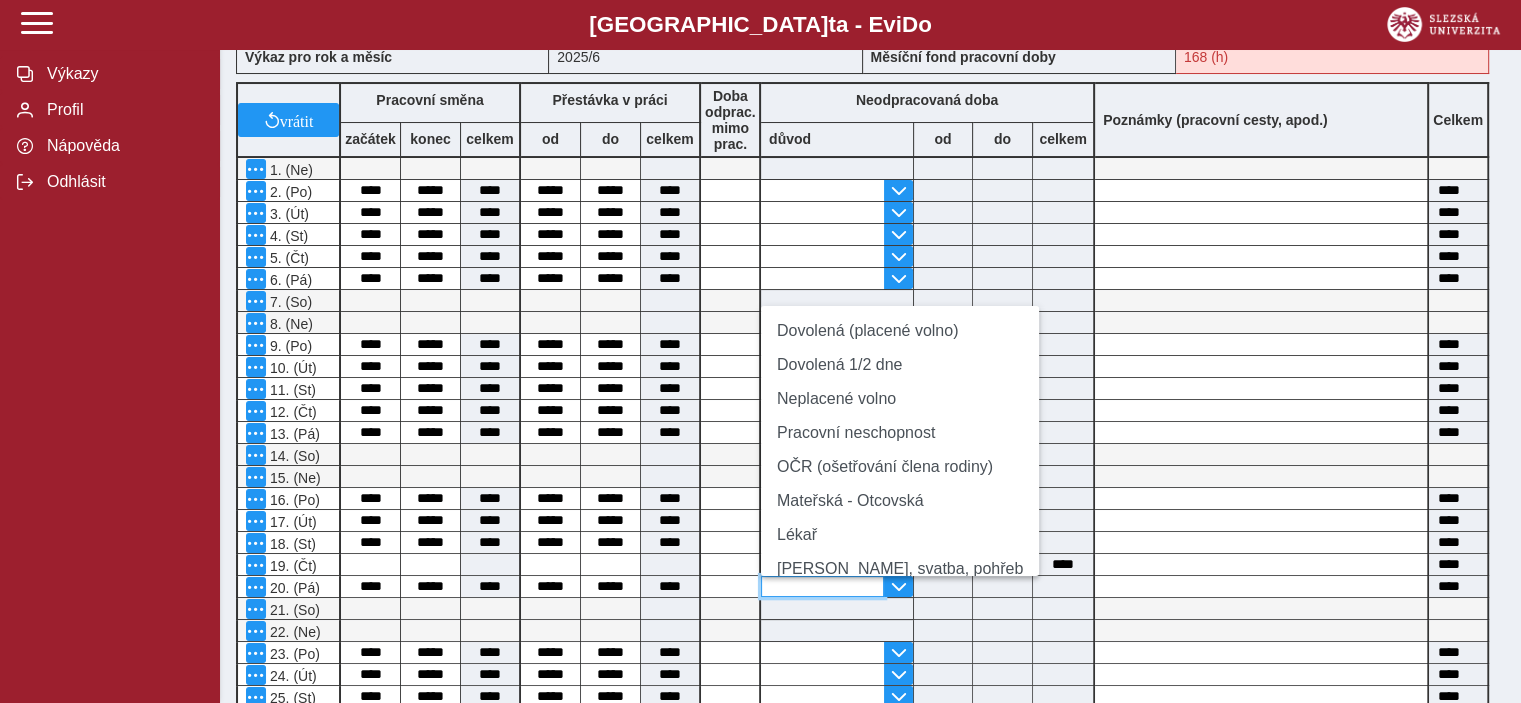 type 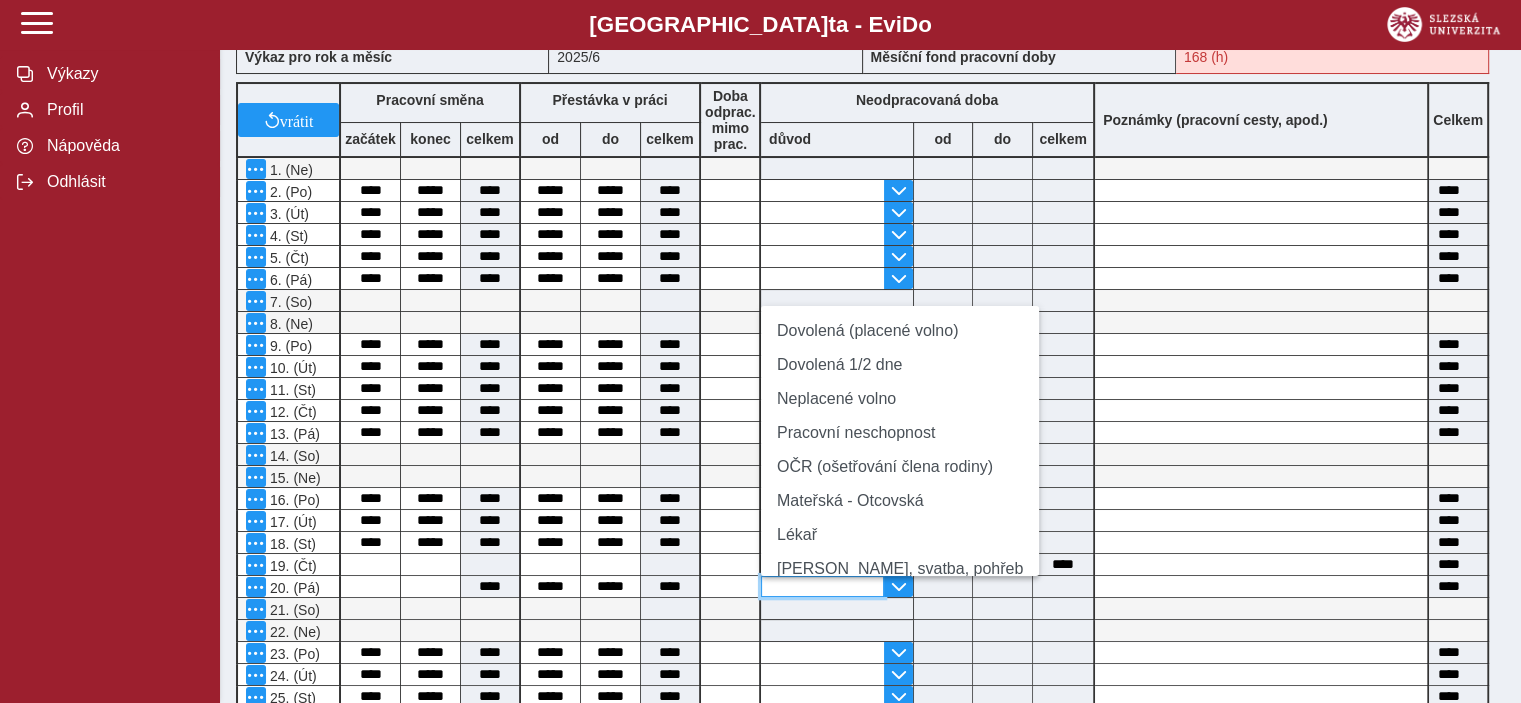 type 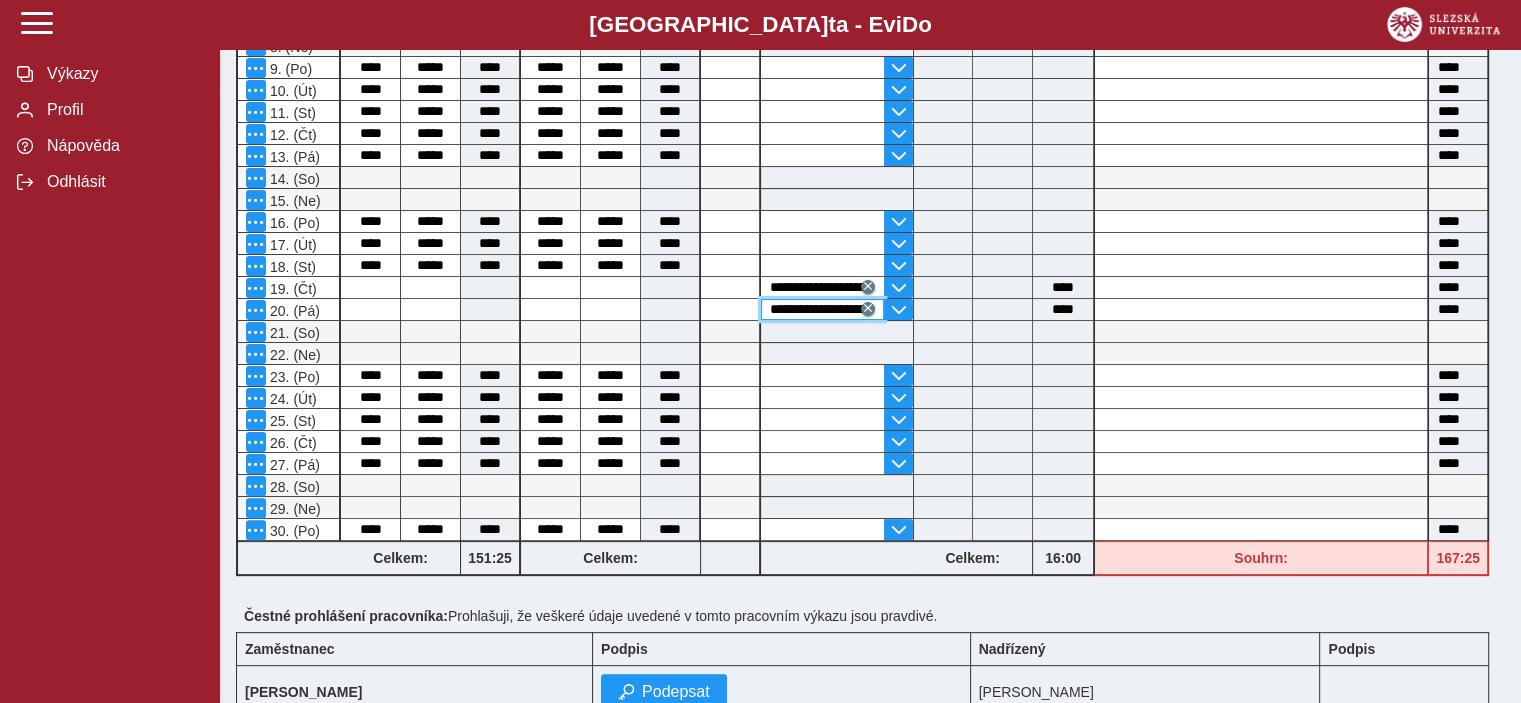 scroll, scrollTop: 466, scrollLeft: 0, axis: vertical 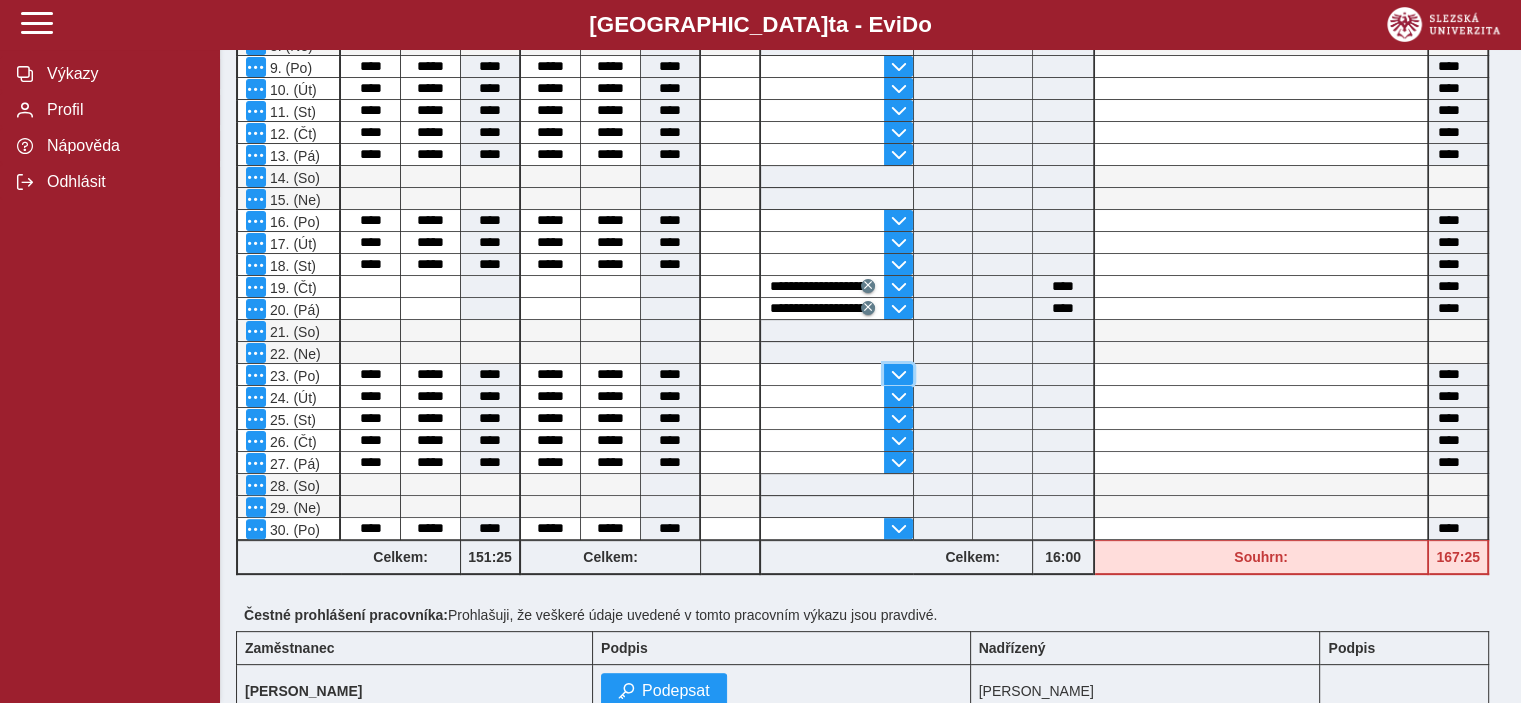 click at bounding box center [898, 375] 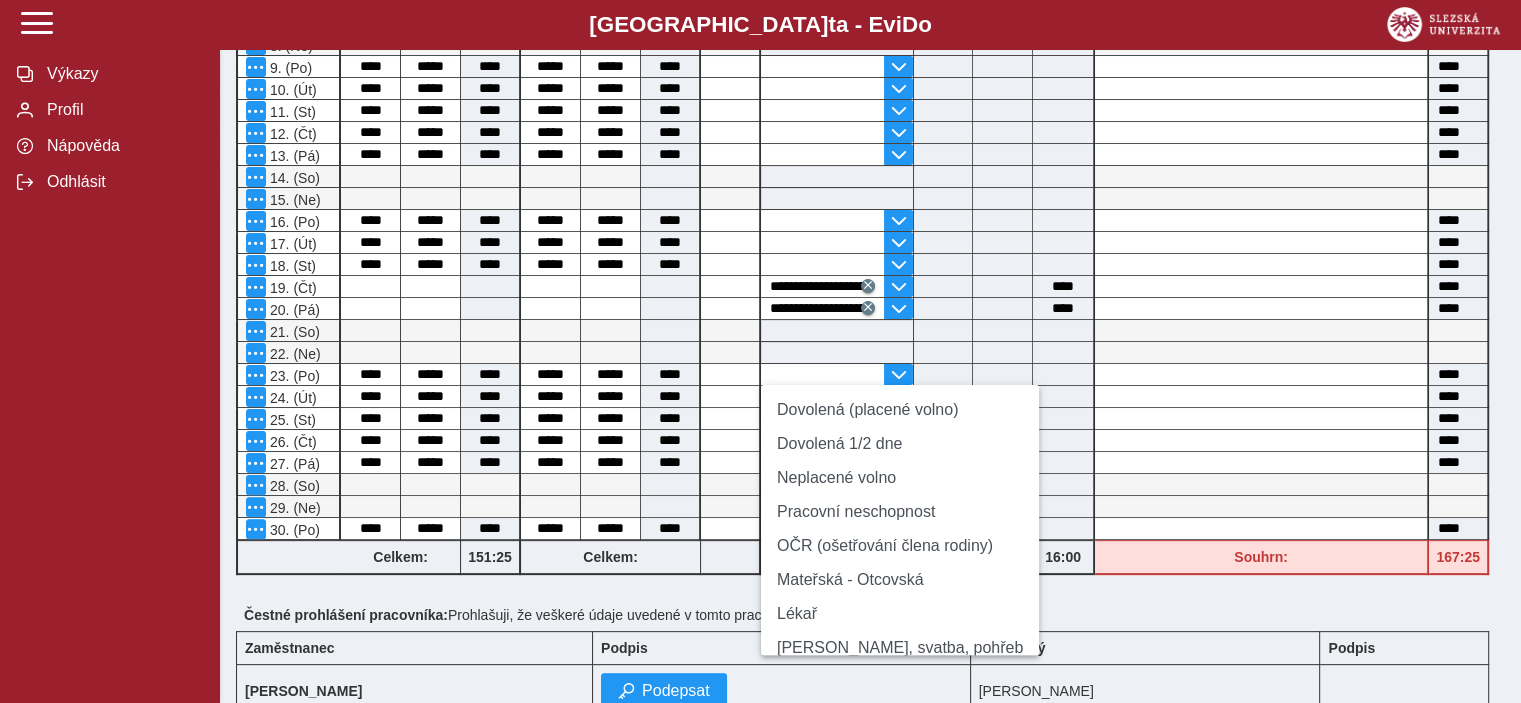 click on "Pracovní neschopnost" at bounding box center (900, 512) 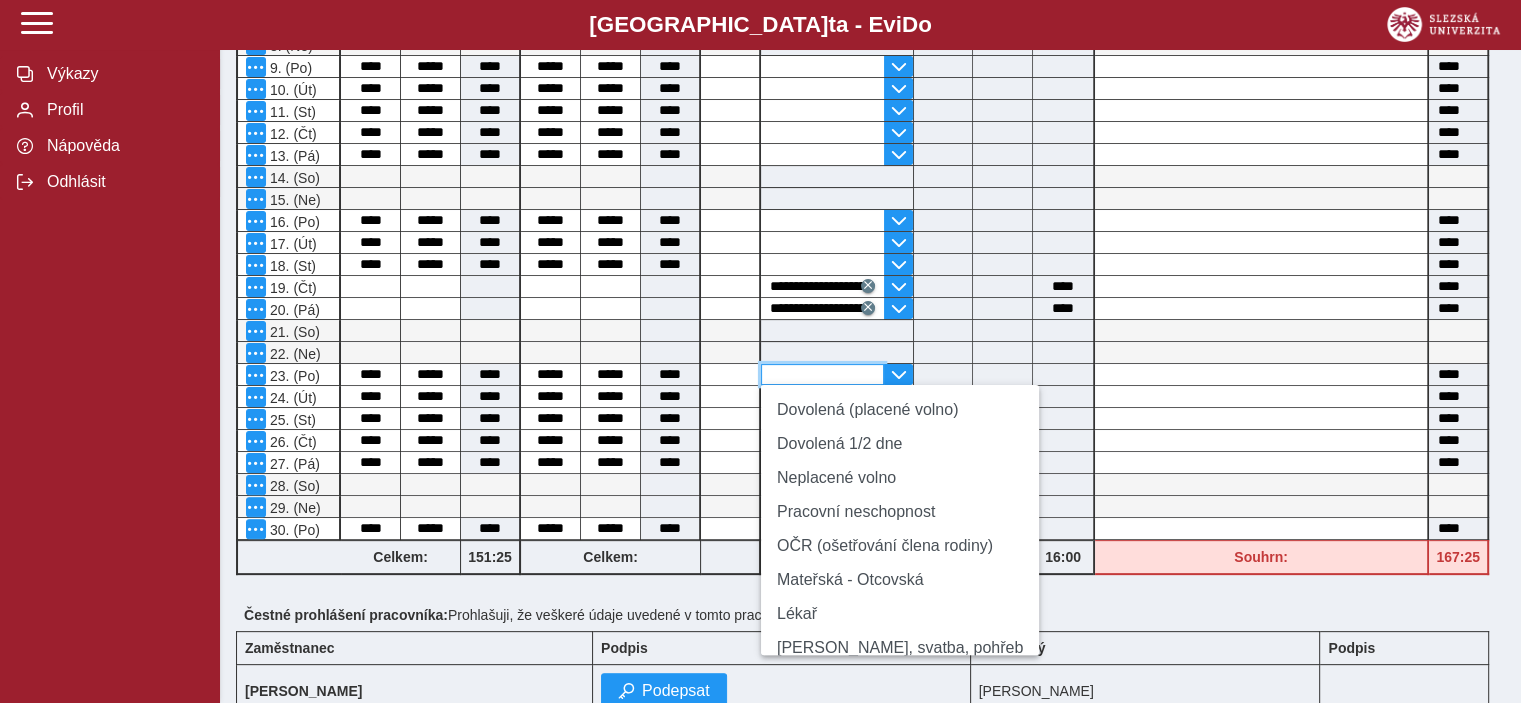 type 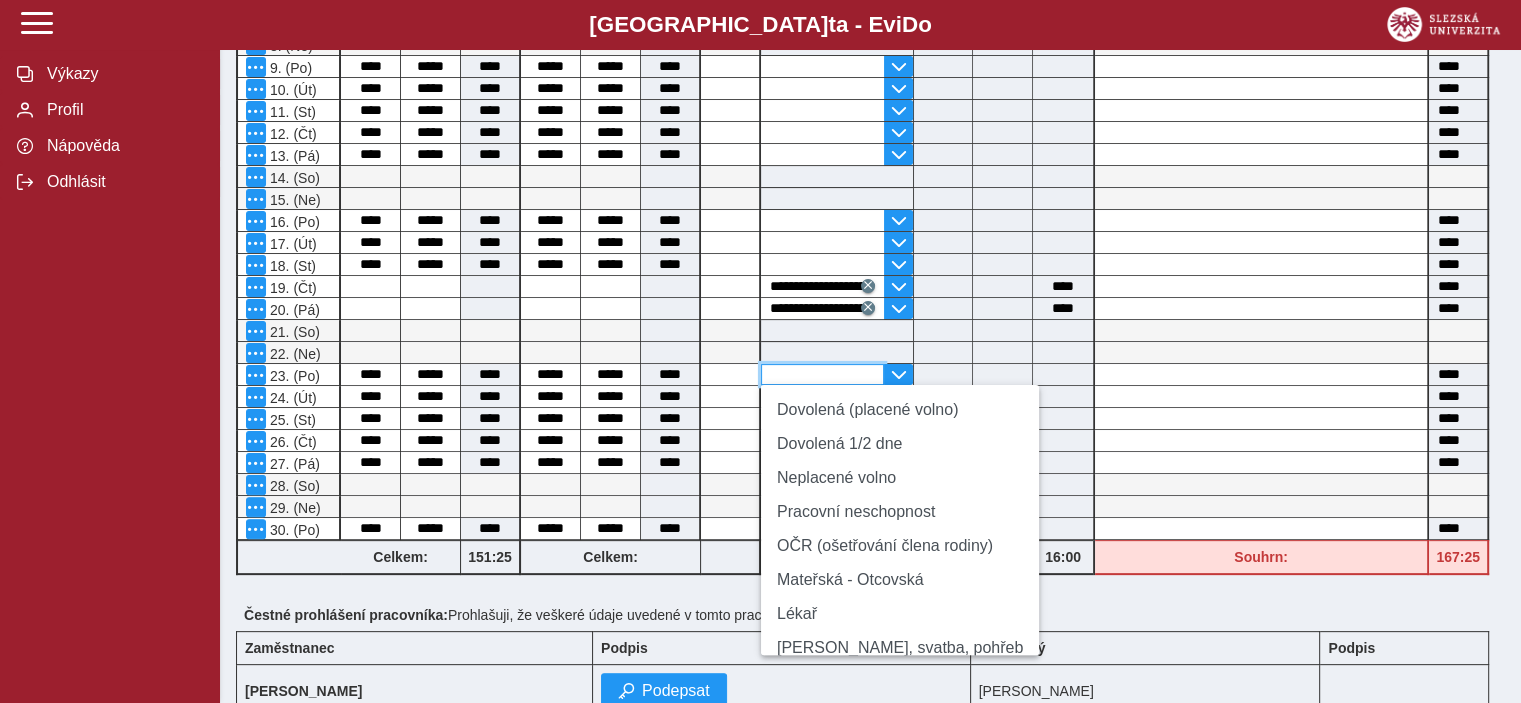 type 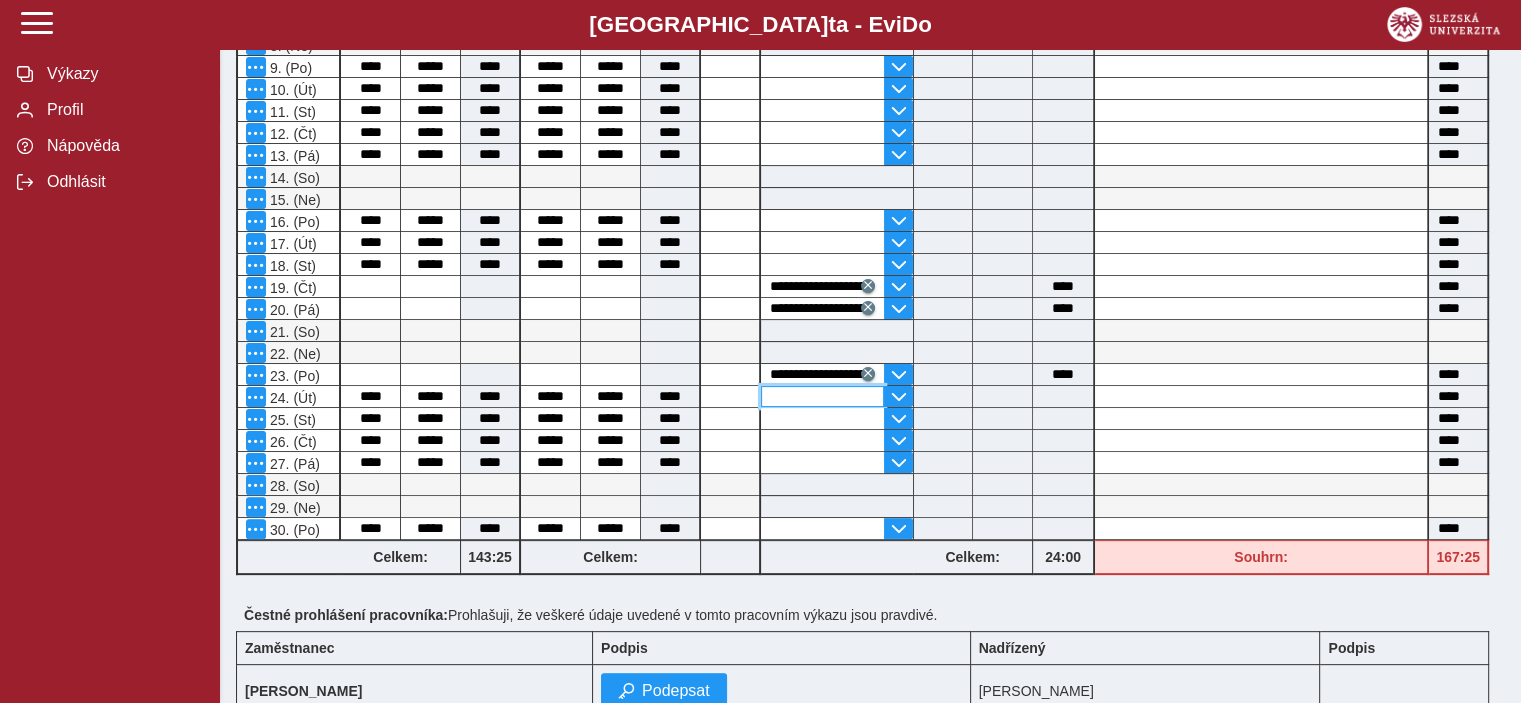 click at bounding box center [822, 396] 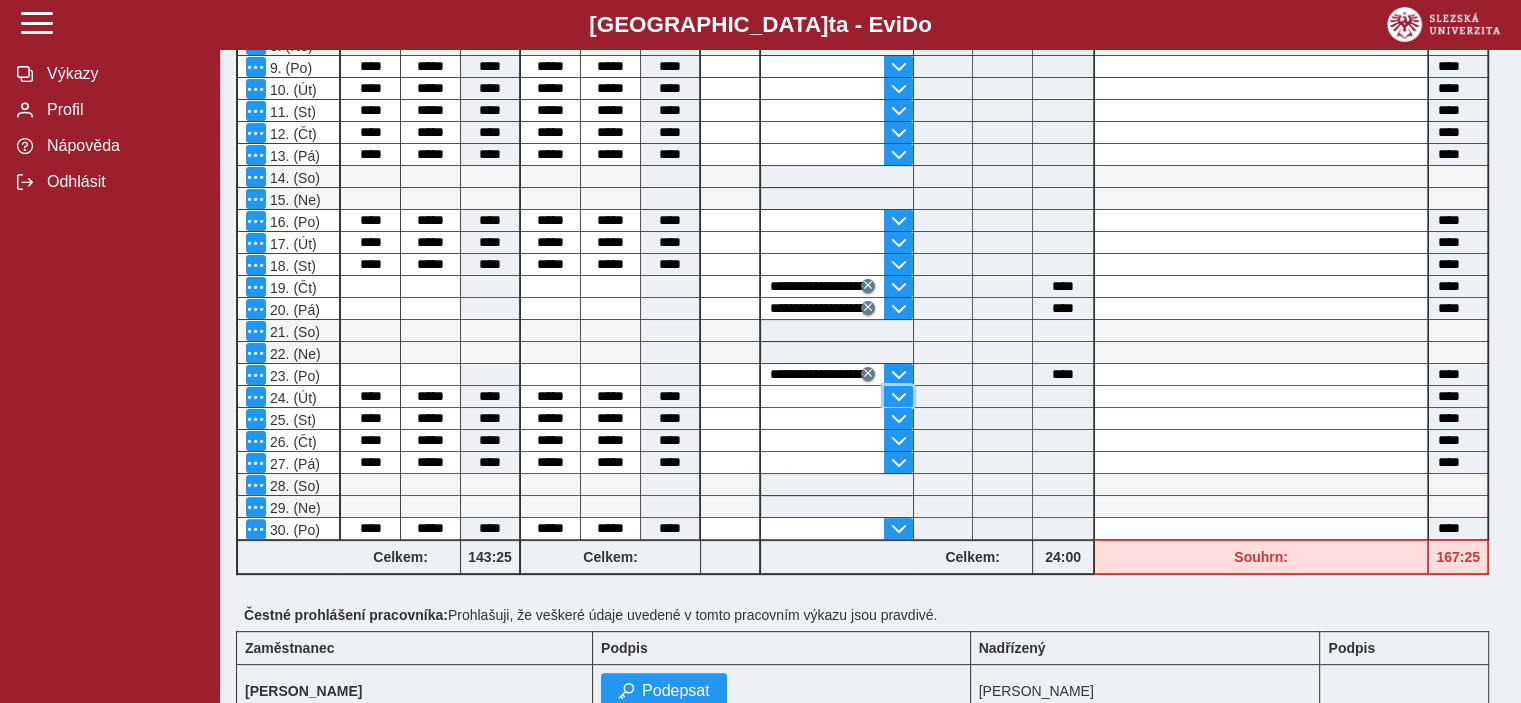 click at bounding box center [898, 397] 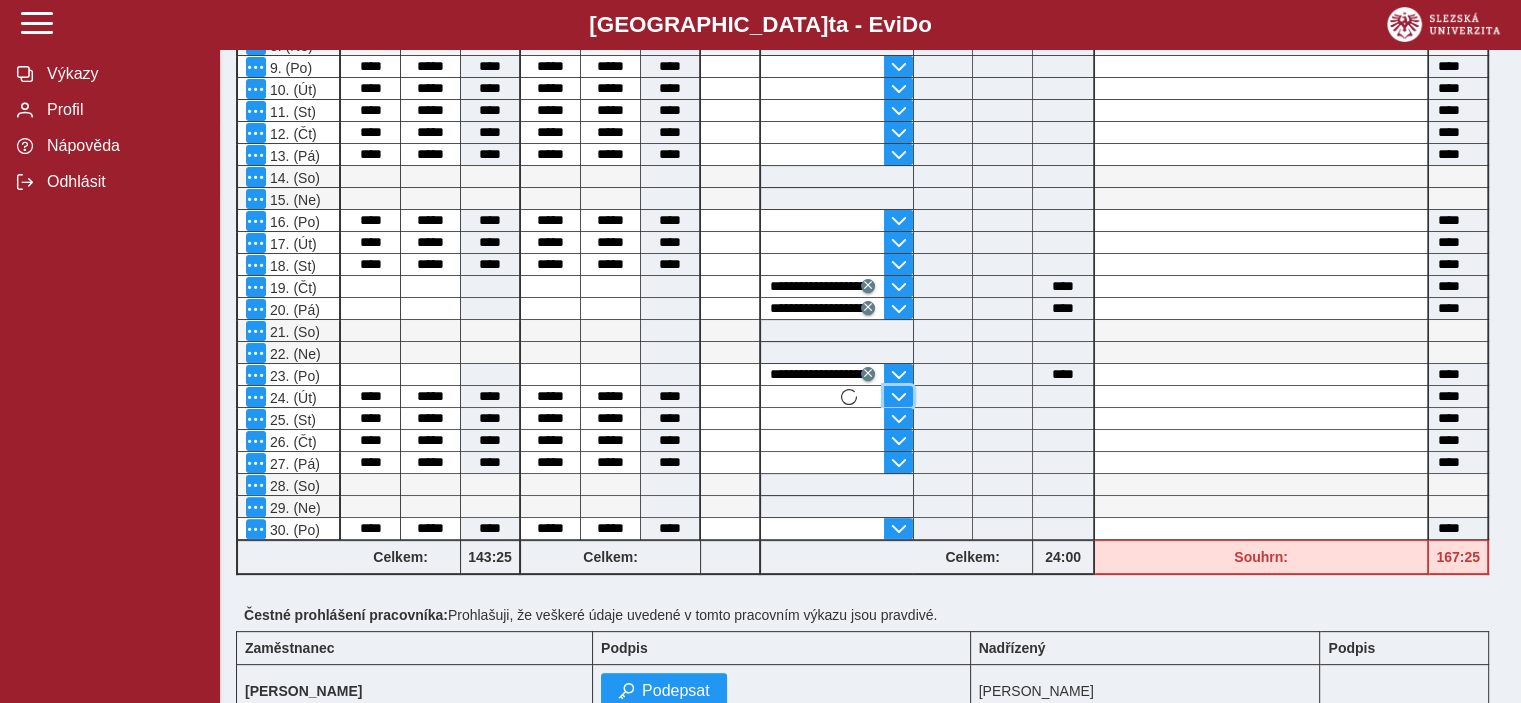 click at bounding box center [898, 397] 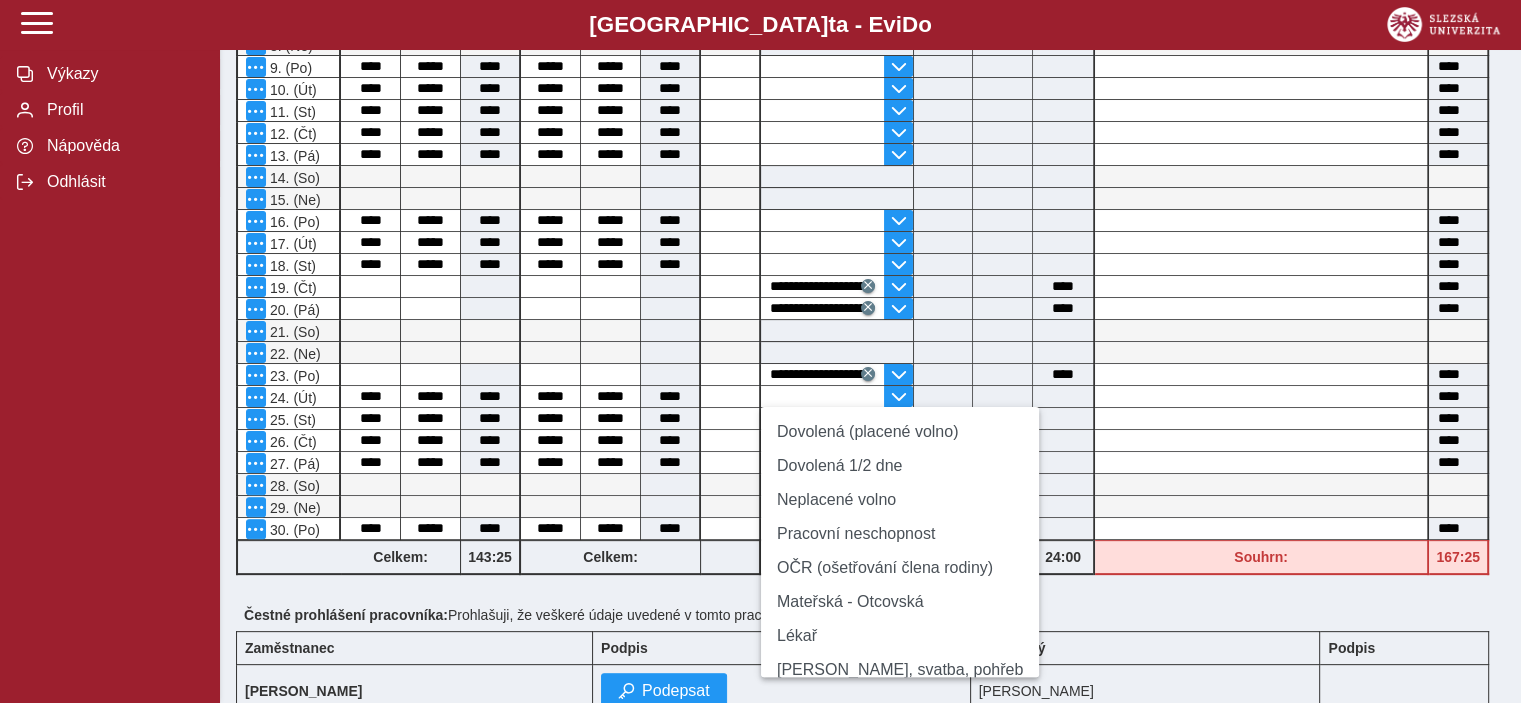 click on "Pracovní neschopnost" at bounding box center (900, 534) 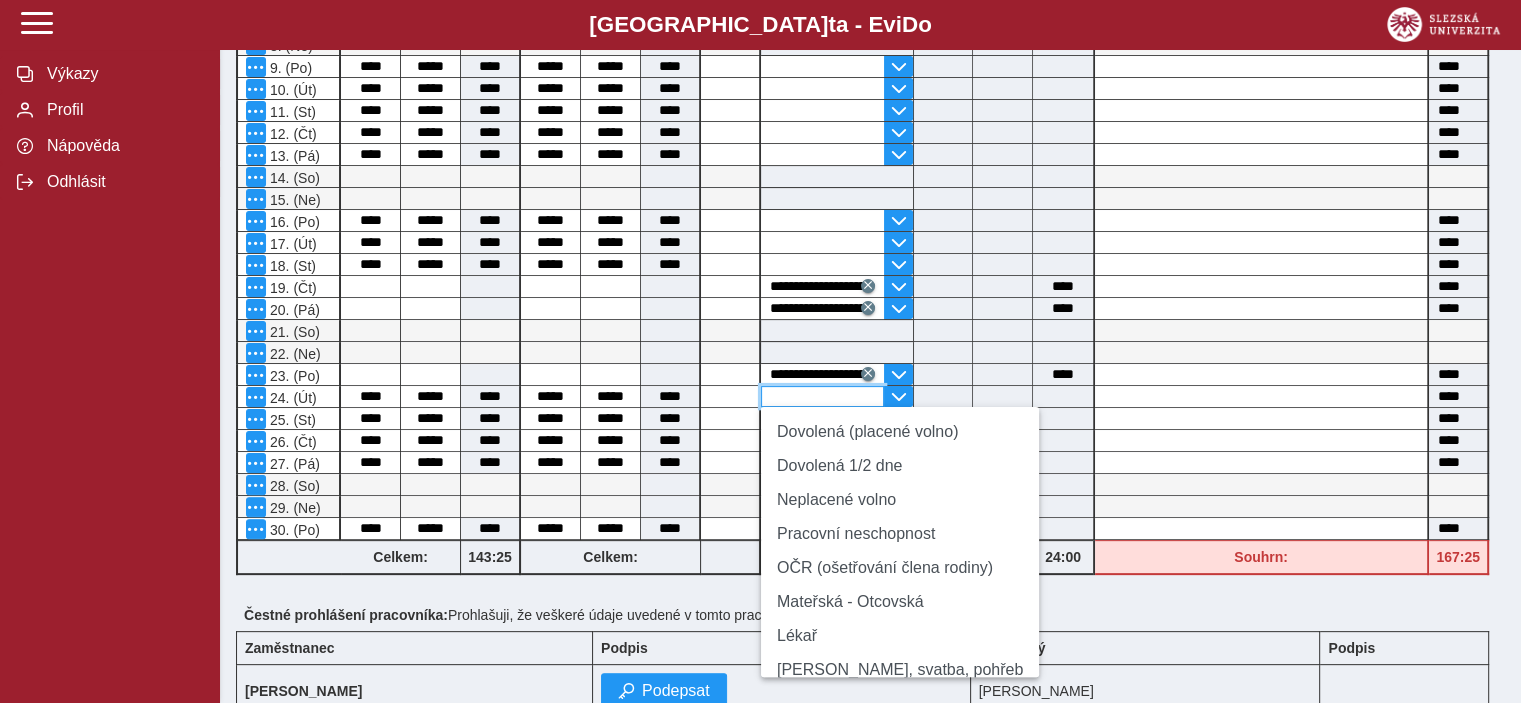 type 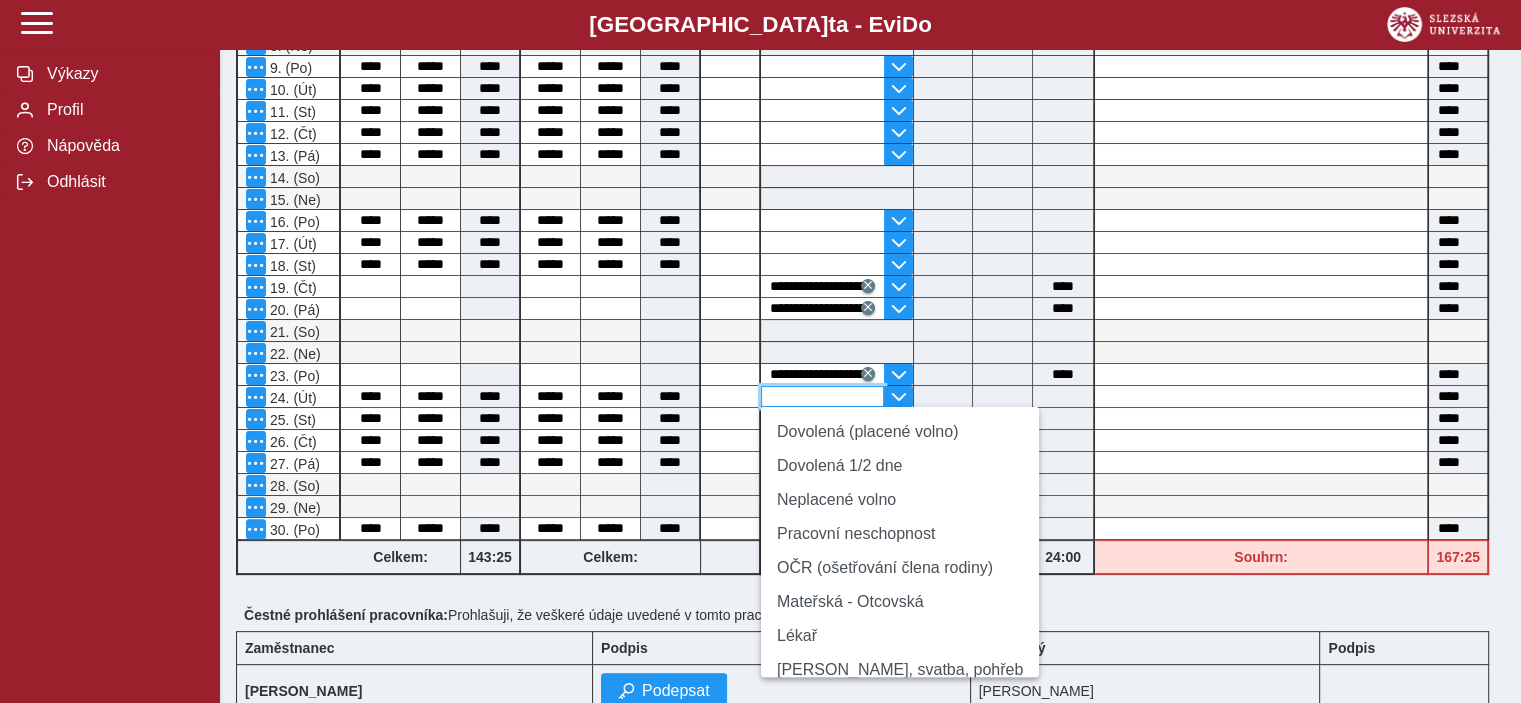 type 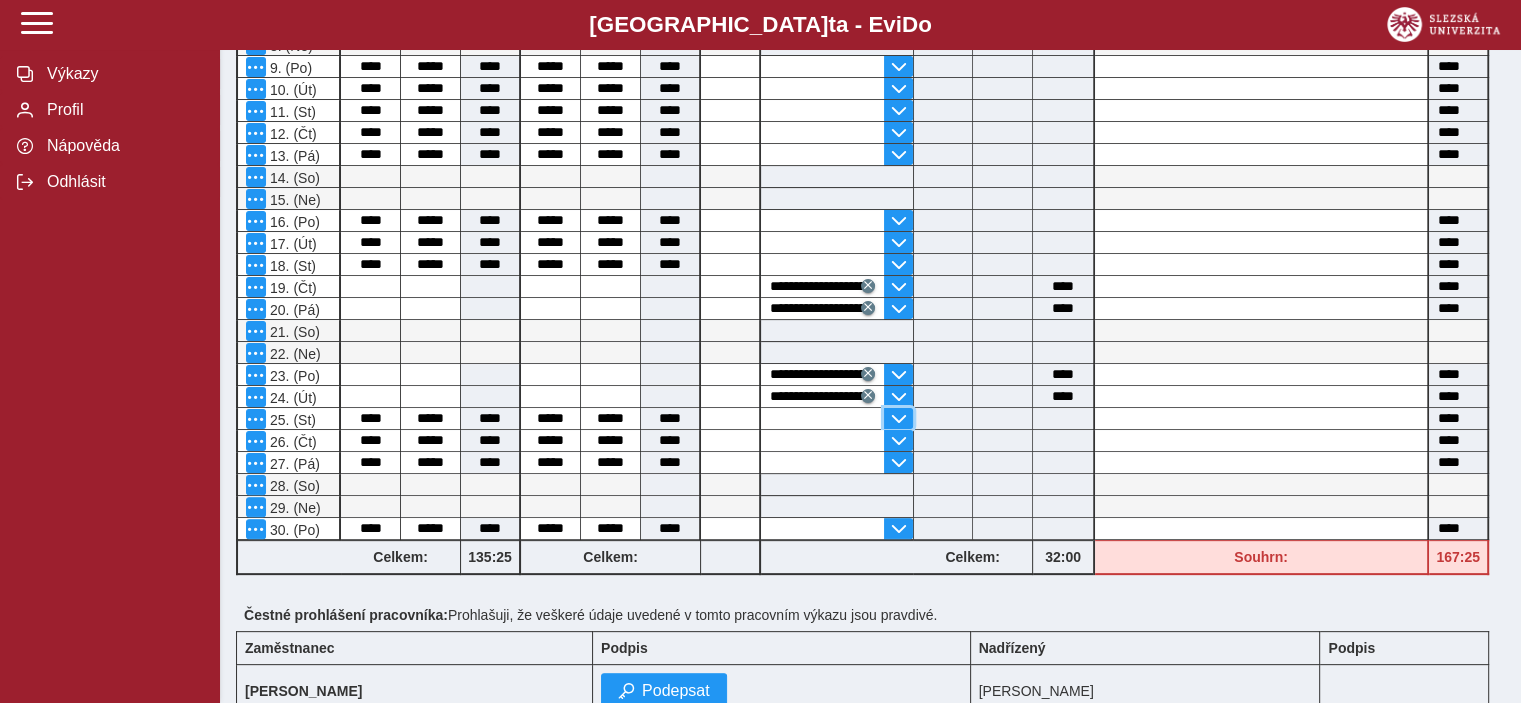 click at bounding box center [898, 419] 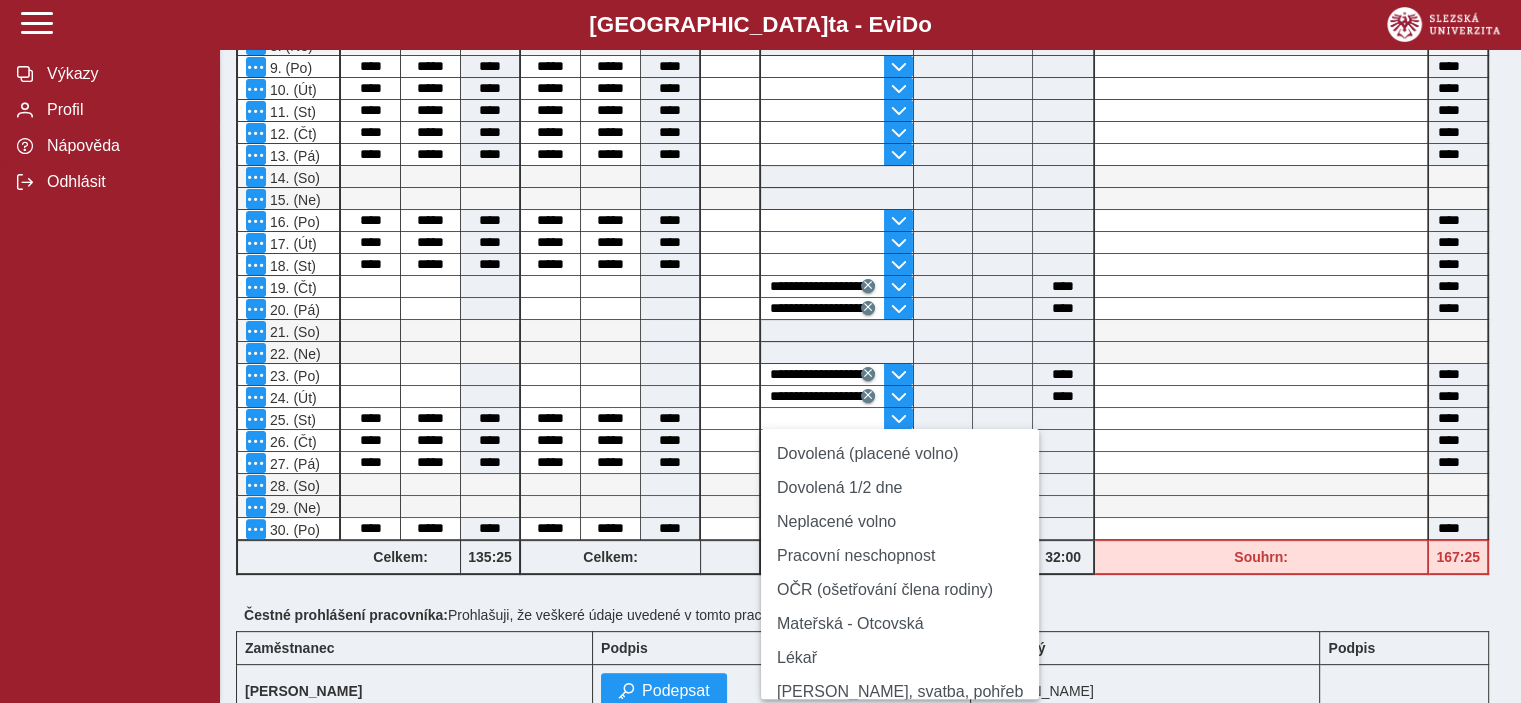 click on "Pracovní neschopnost" at bounding box center [900, 556] 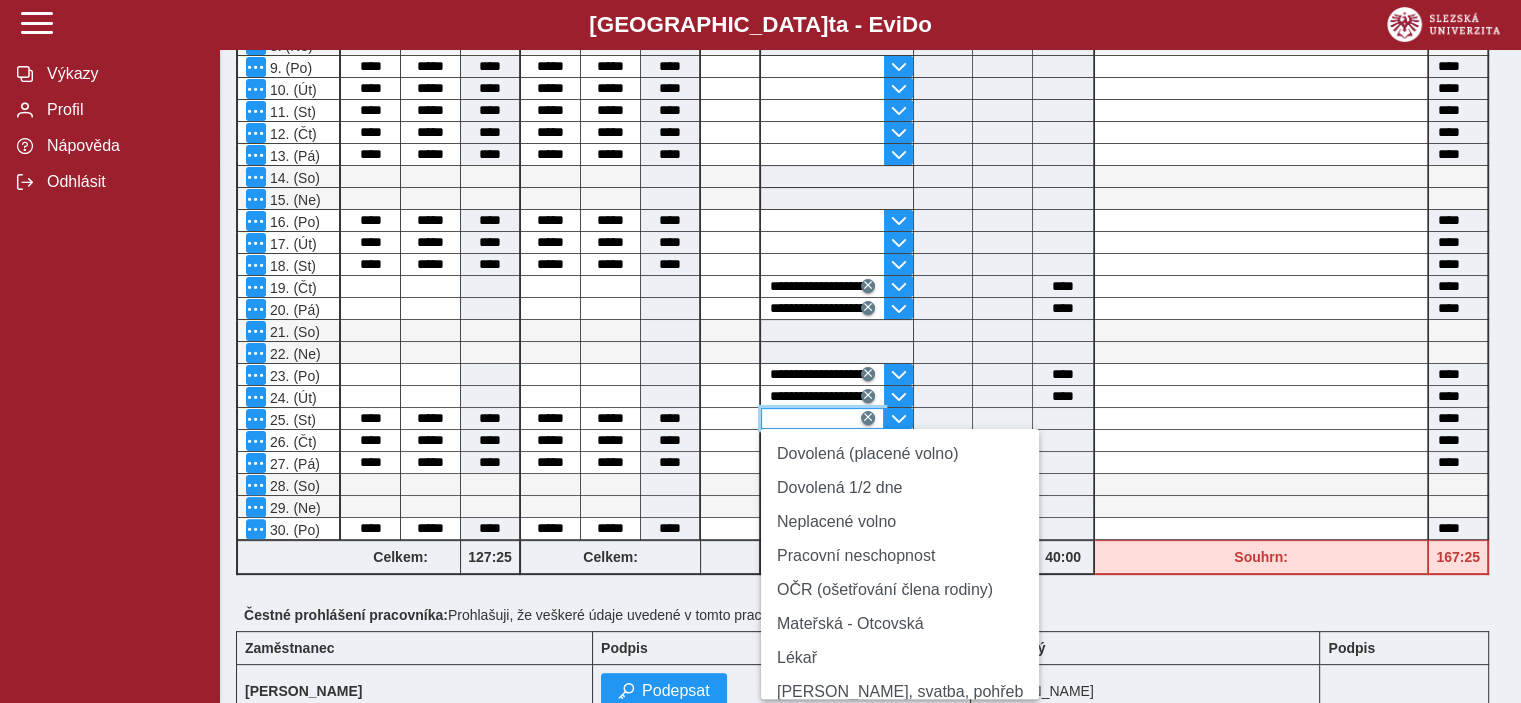 type 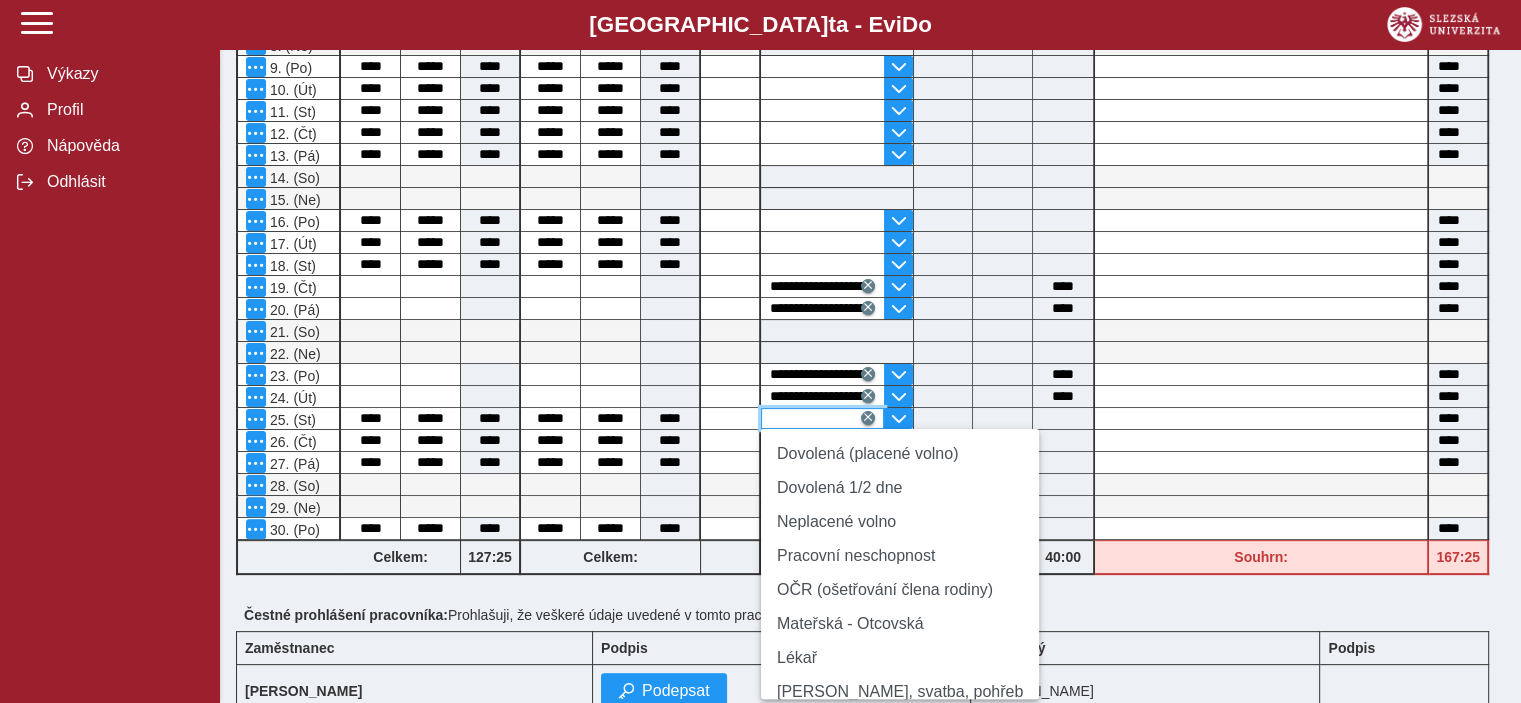 type 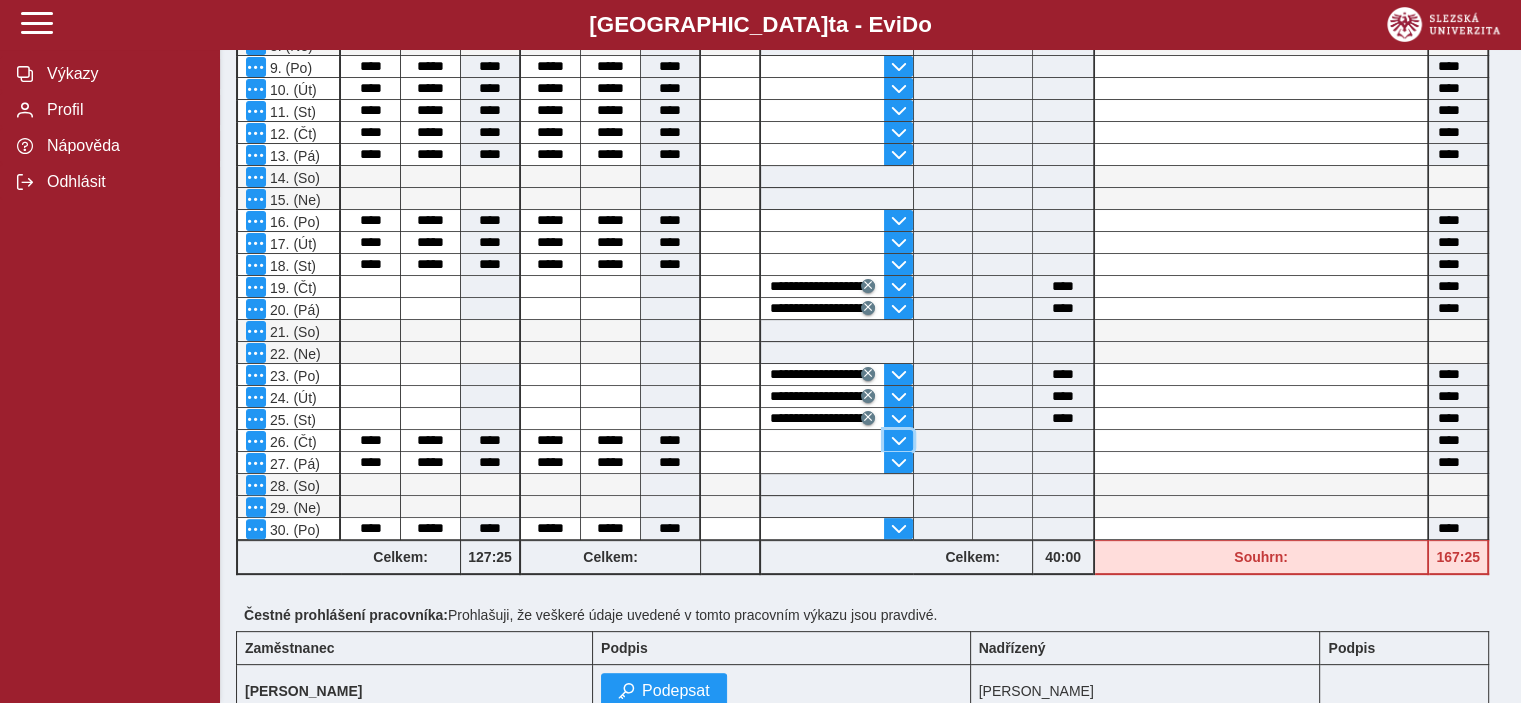 click at bounding box center (898, 441) 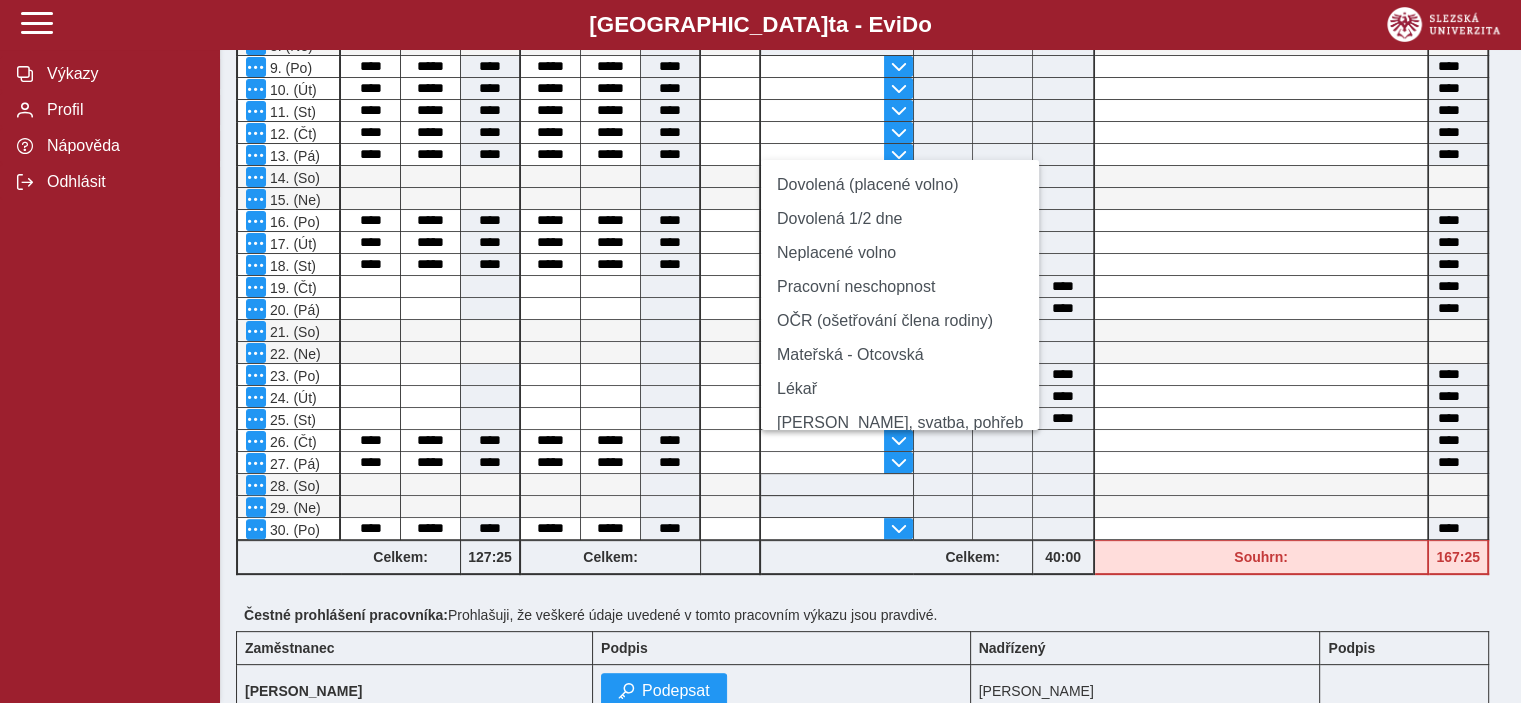 click on "Pracovní neschopnost" at bounding box center (900, 287) 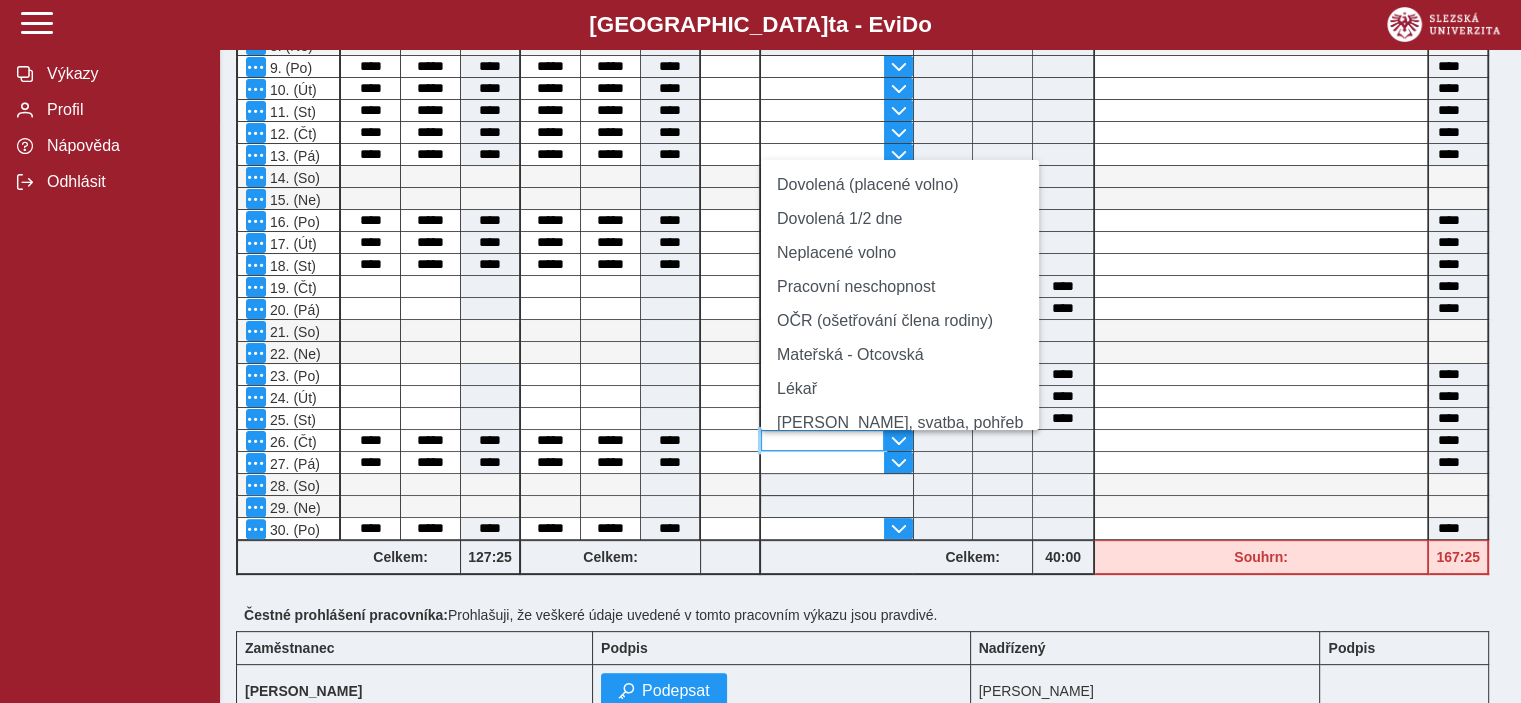 type 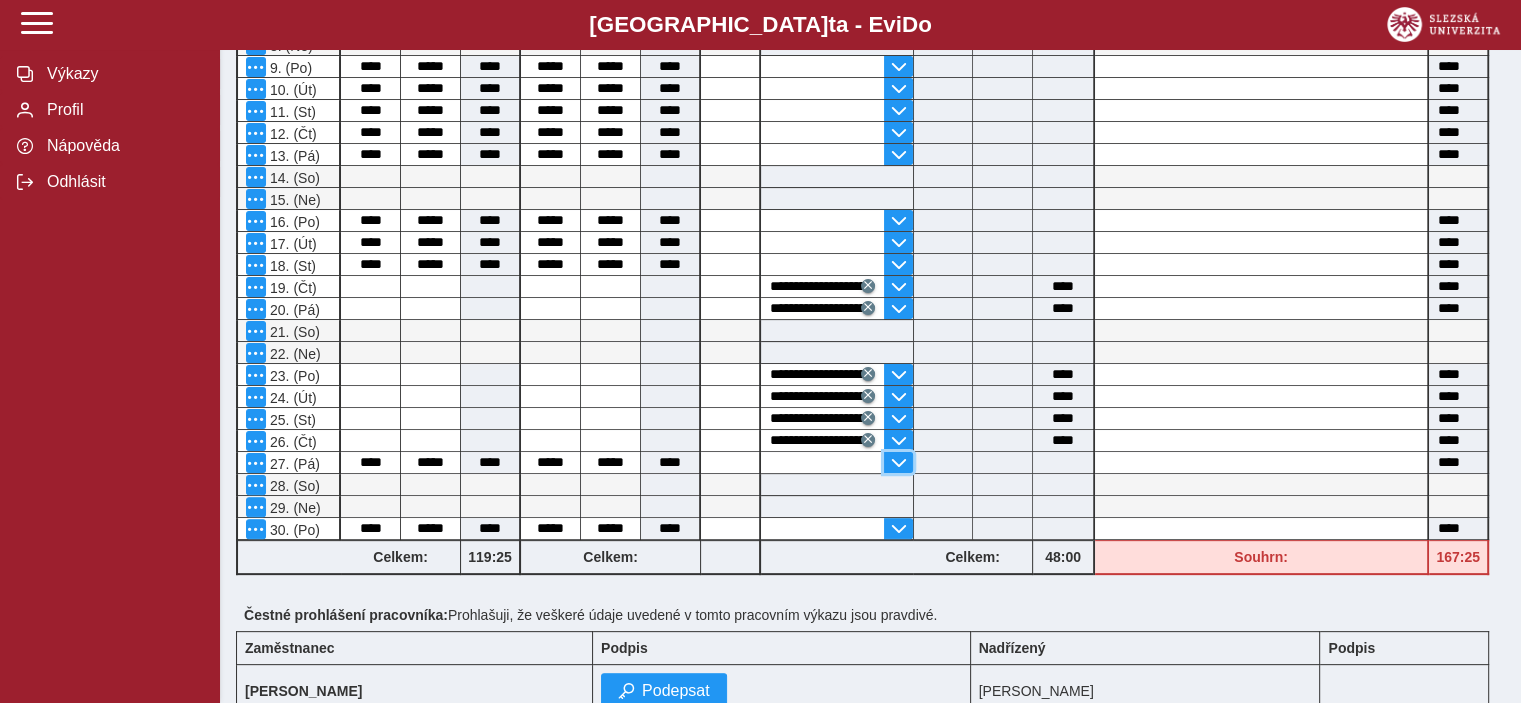 click at bounding box center [898, 462] 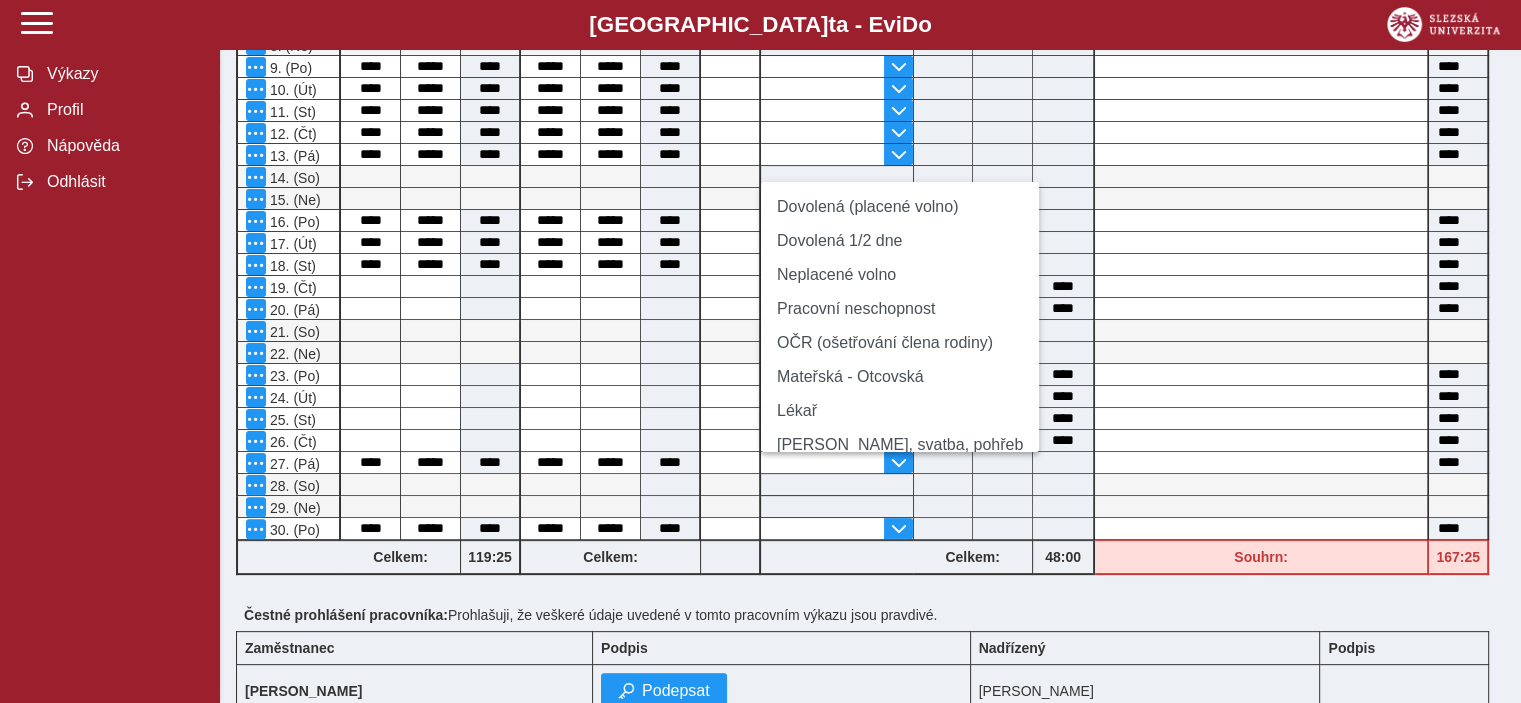 click on "Pracovní neschopnost" at bounding box center [900, 309] 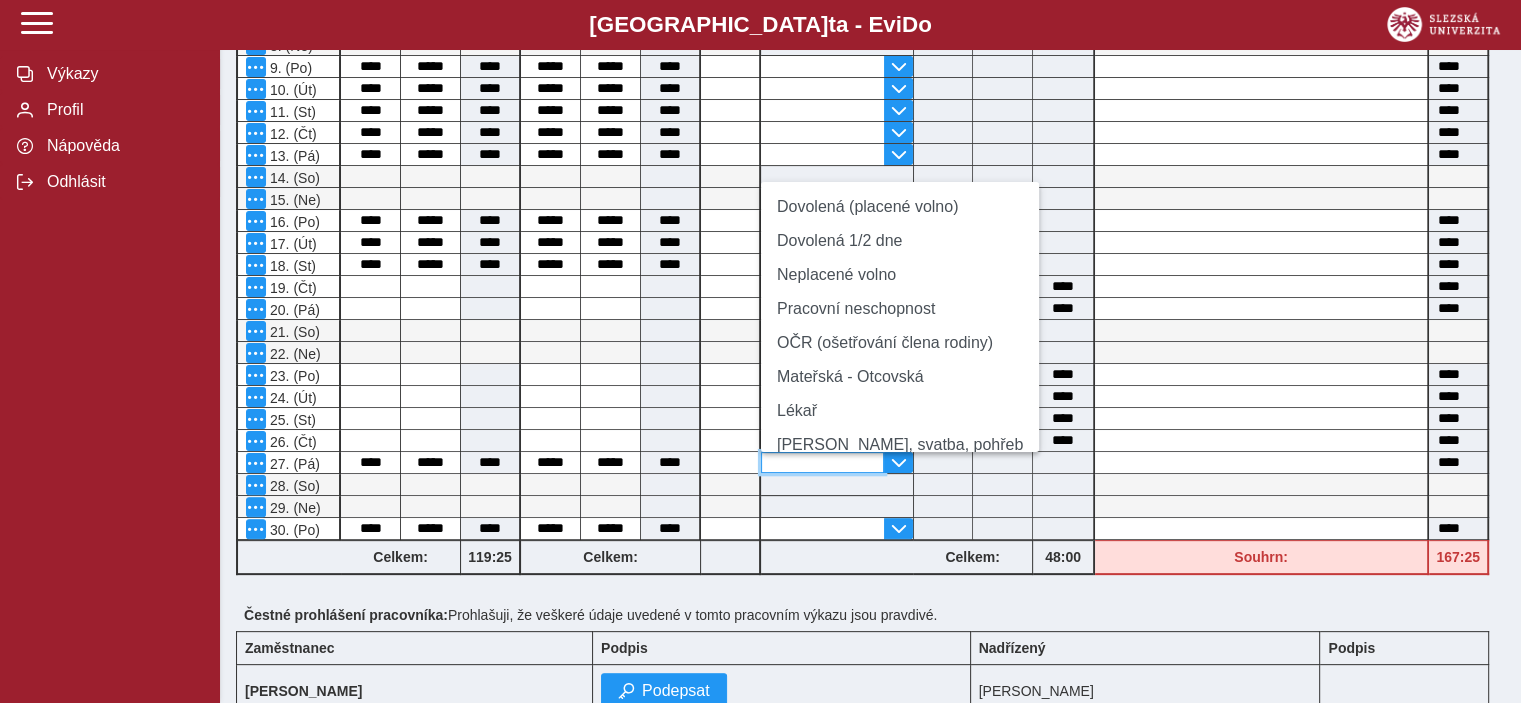 type 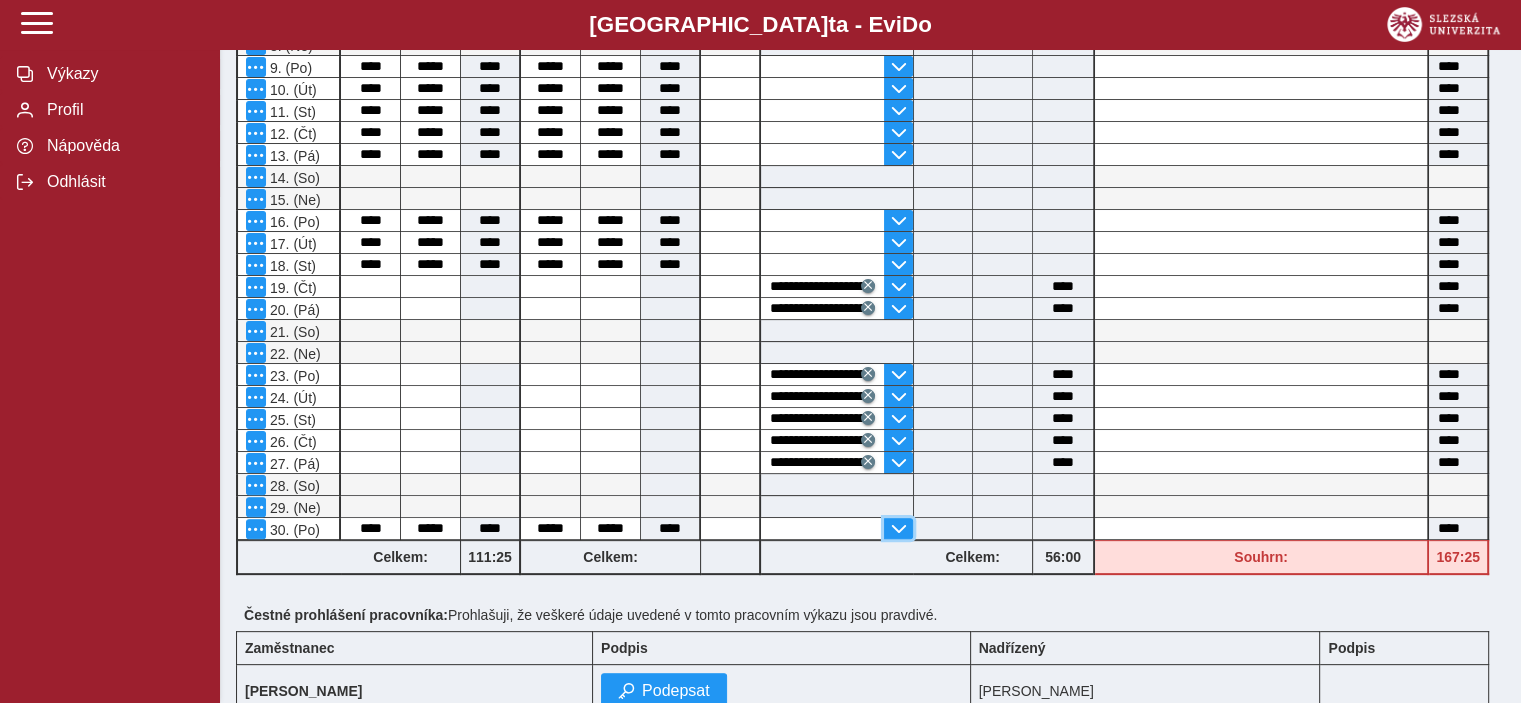 click at bounding box center (898, 529) 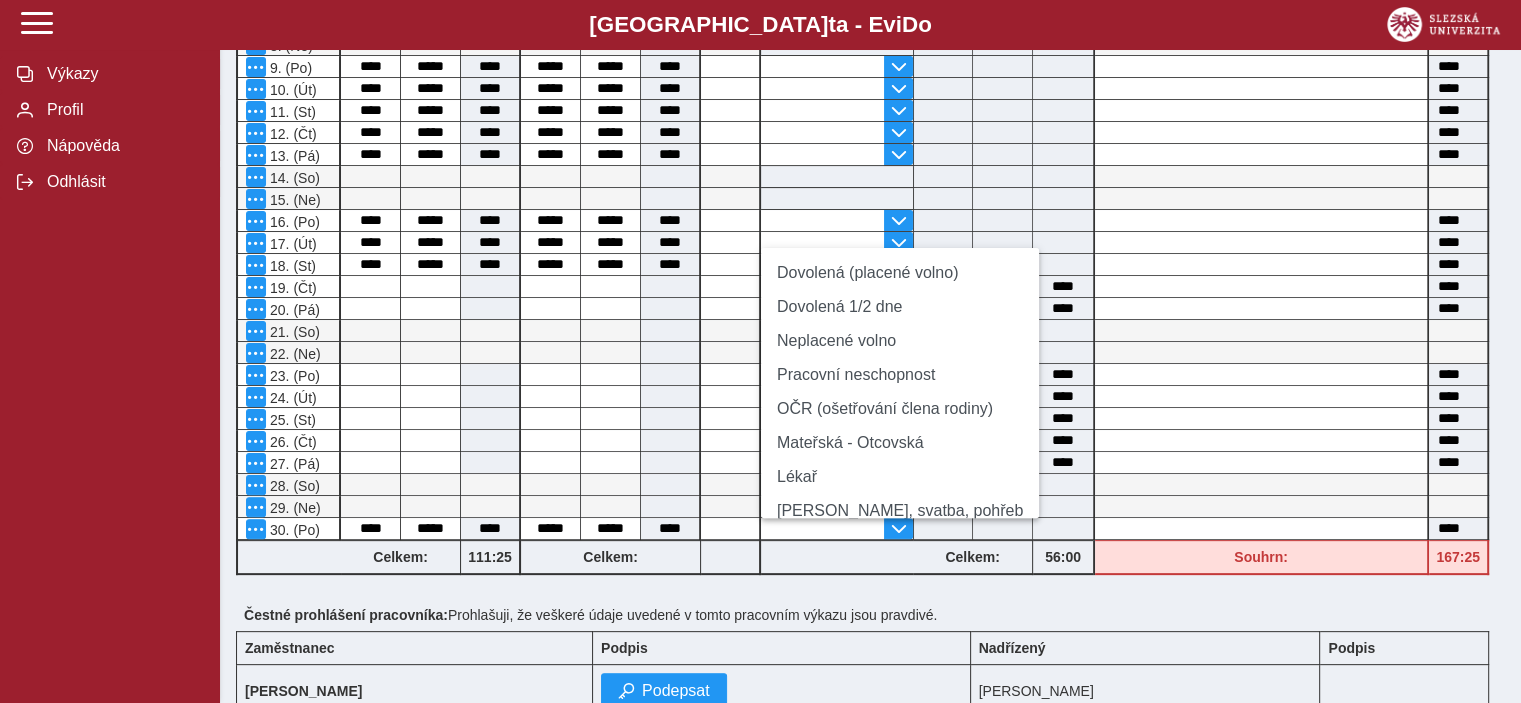 click on "Pracovní neschopnost" at bounding box center (900, 375) 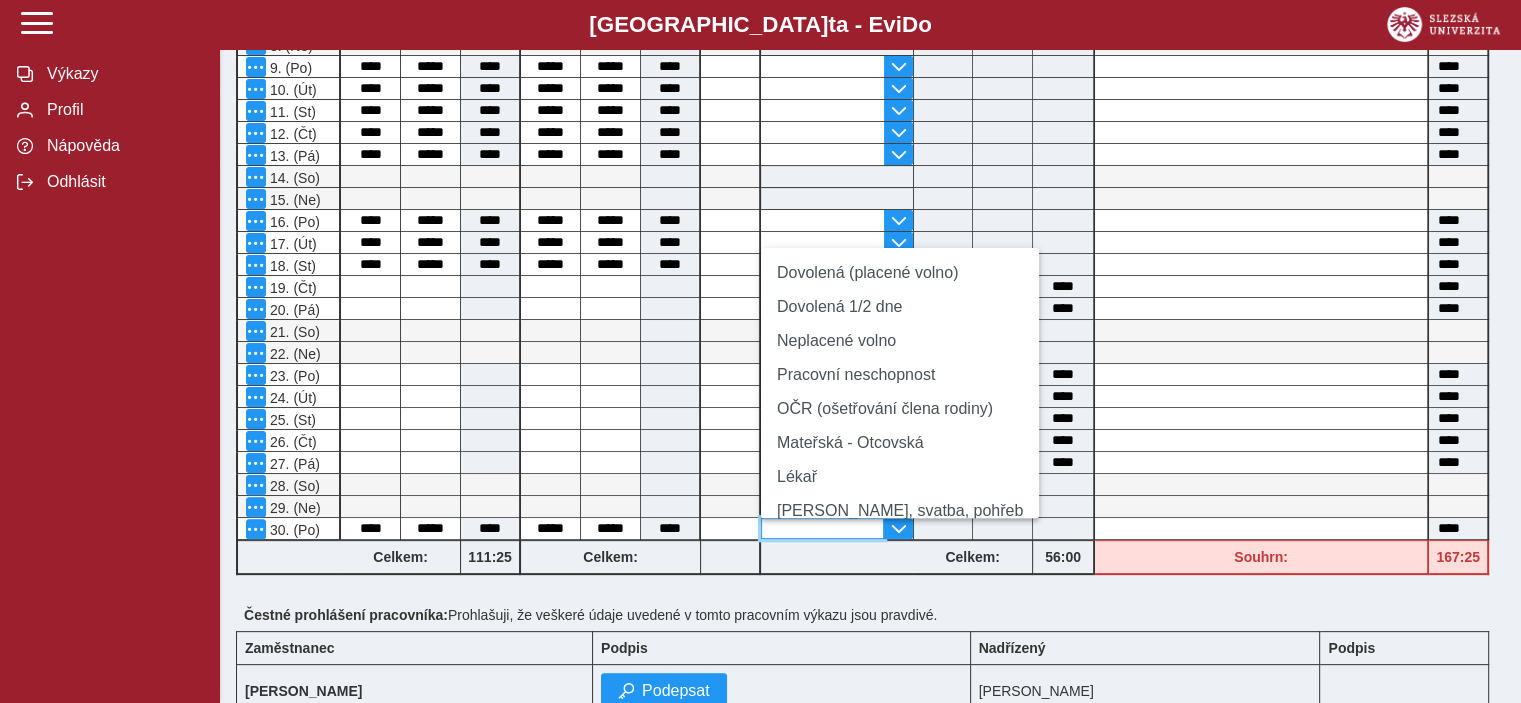 type 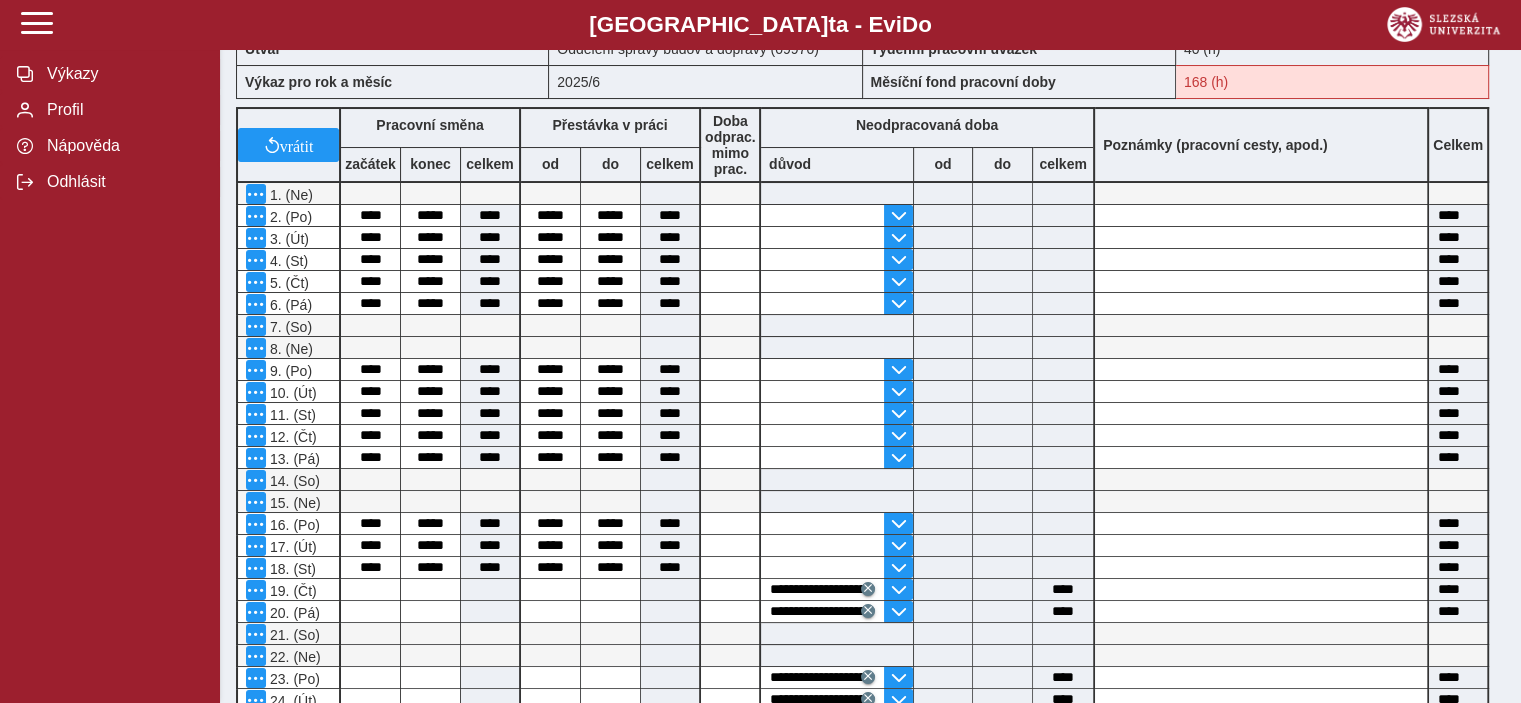 scroll, scrollTop: 178, scrollLeft: 0, axis: vertical 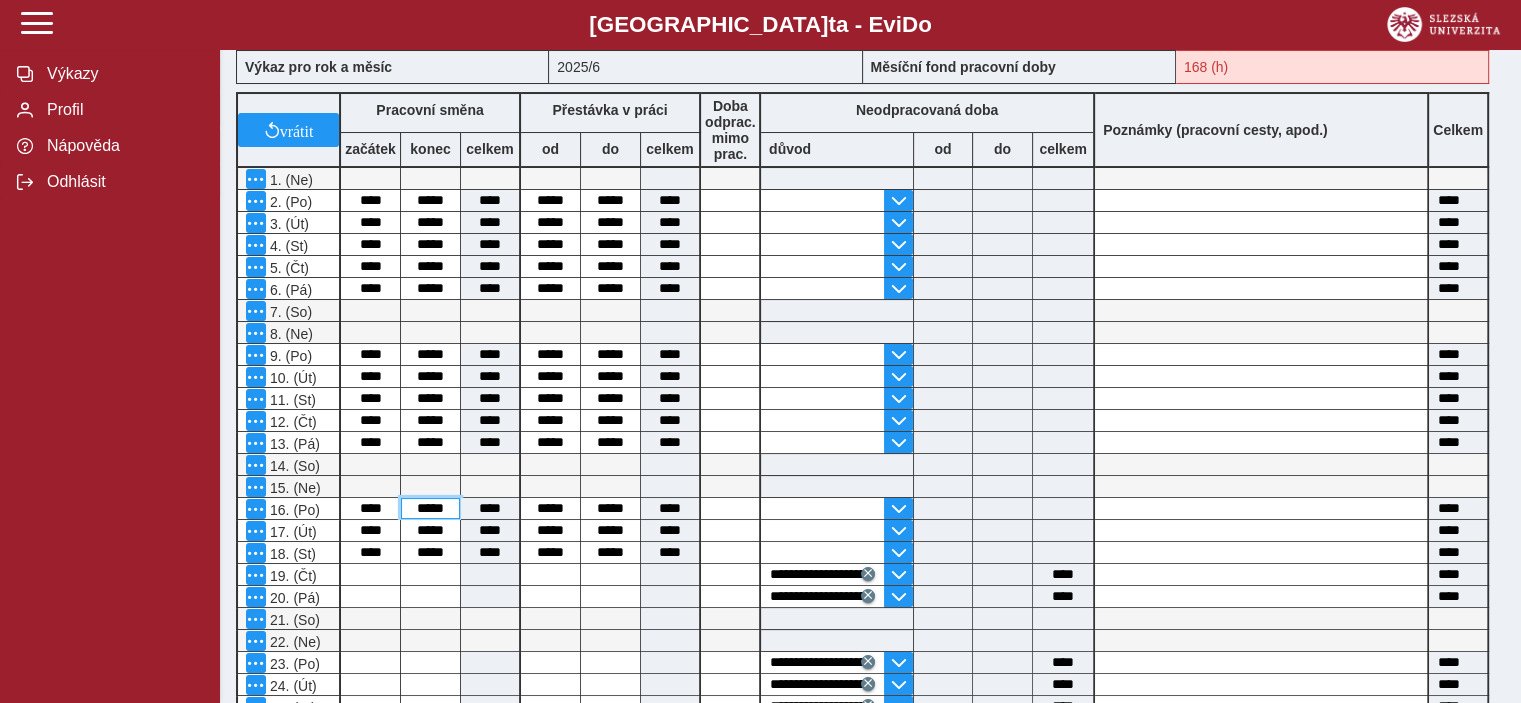 drag, startPoint x: 437, startPoint y: 505, endPoint x: 456, endPoint y: 505, distance: 19 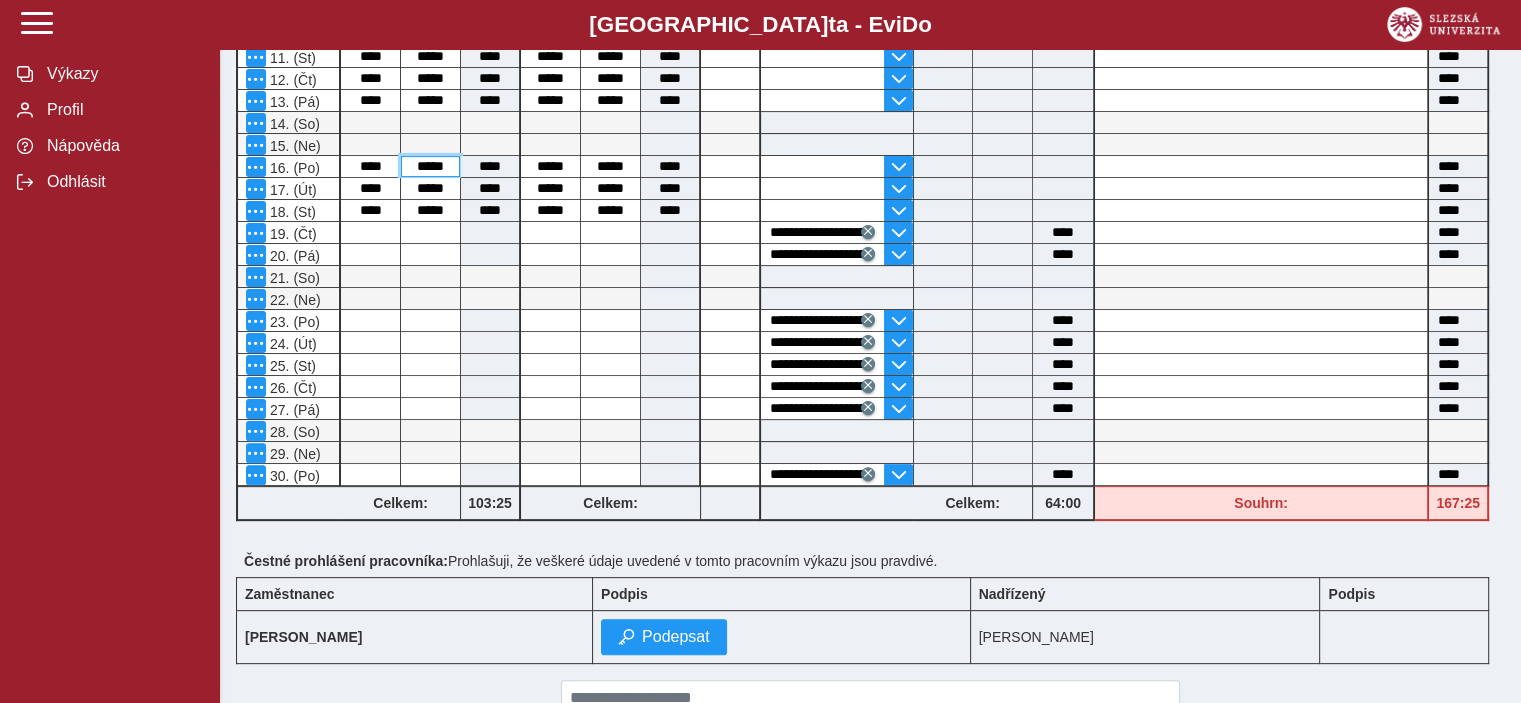 scroll, scrollTop: 516, scrollLeft: 0, axis: vertical 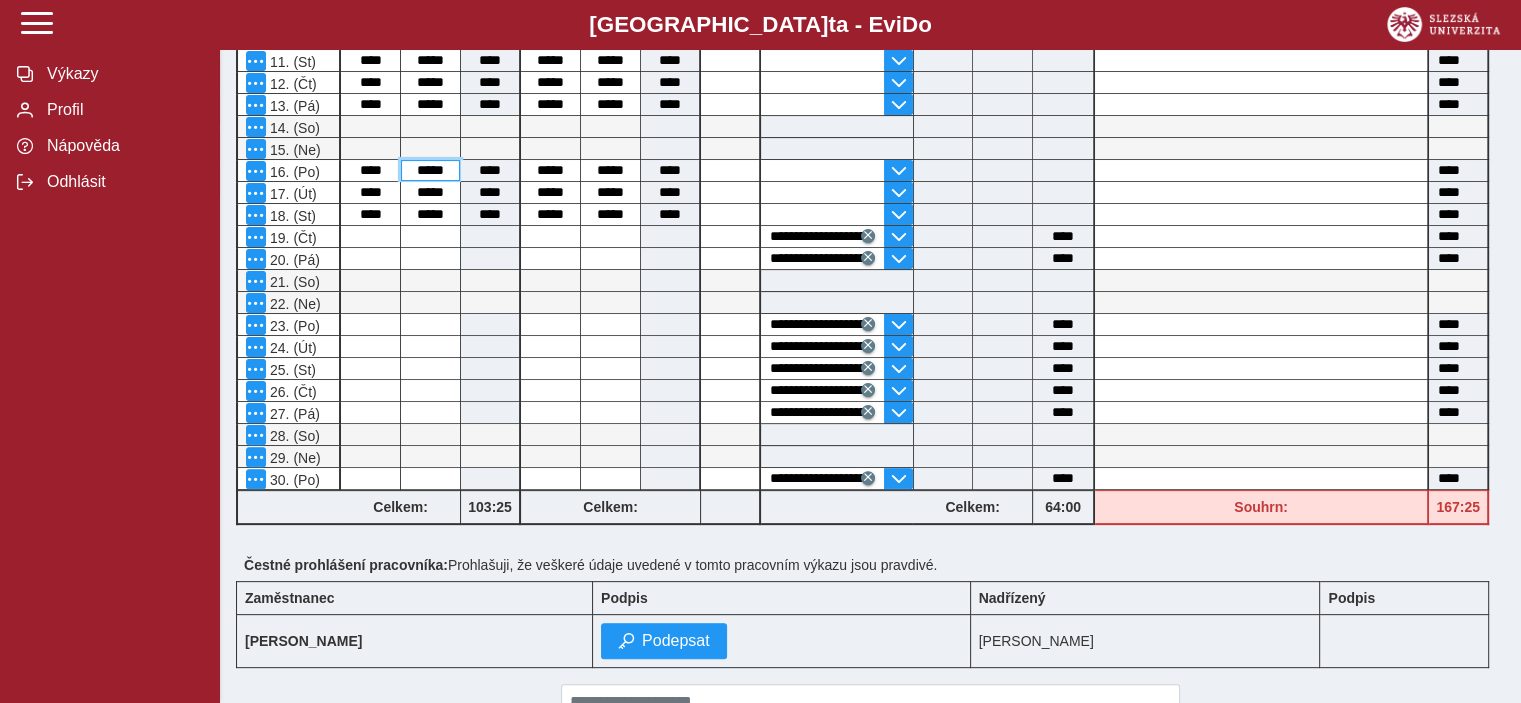 type on "*****" 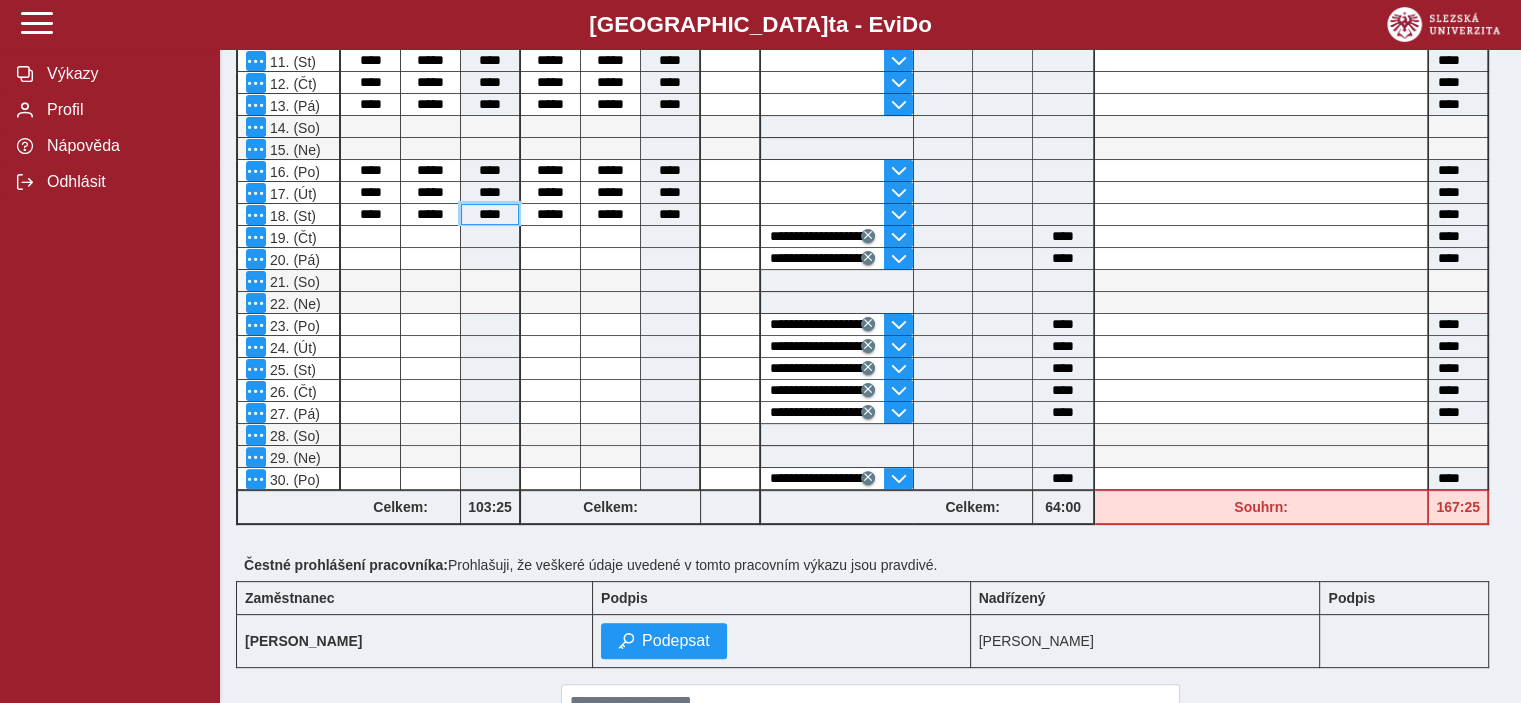 click on "****" at bounding box center (490, 214) 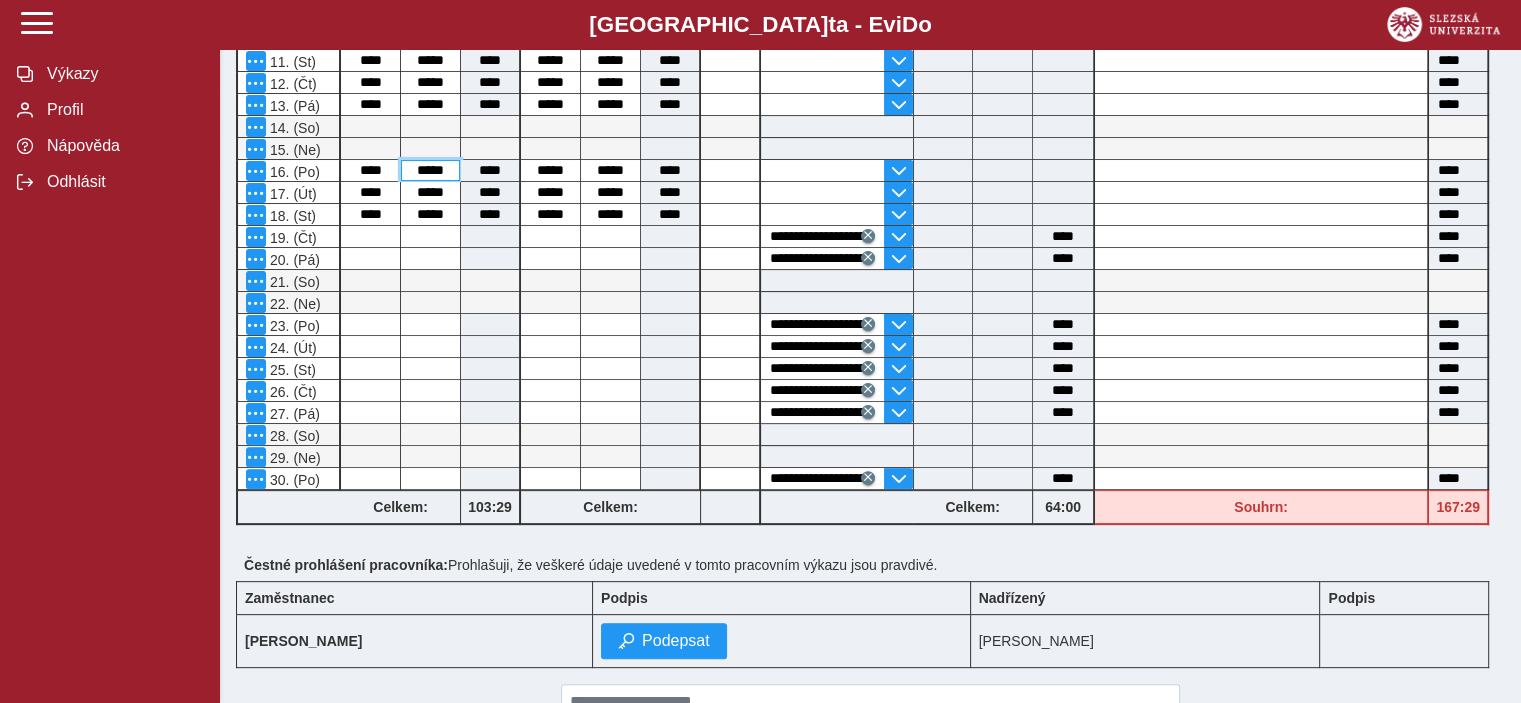 click on "*****" at bounding box center (430, 170) 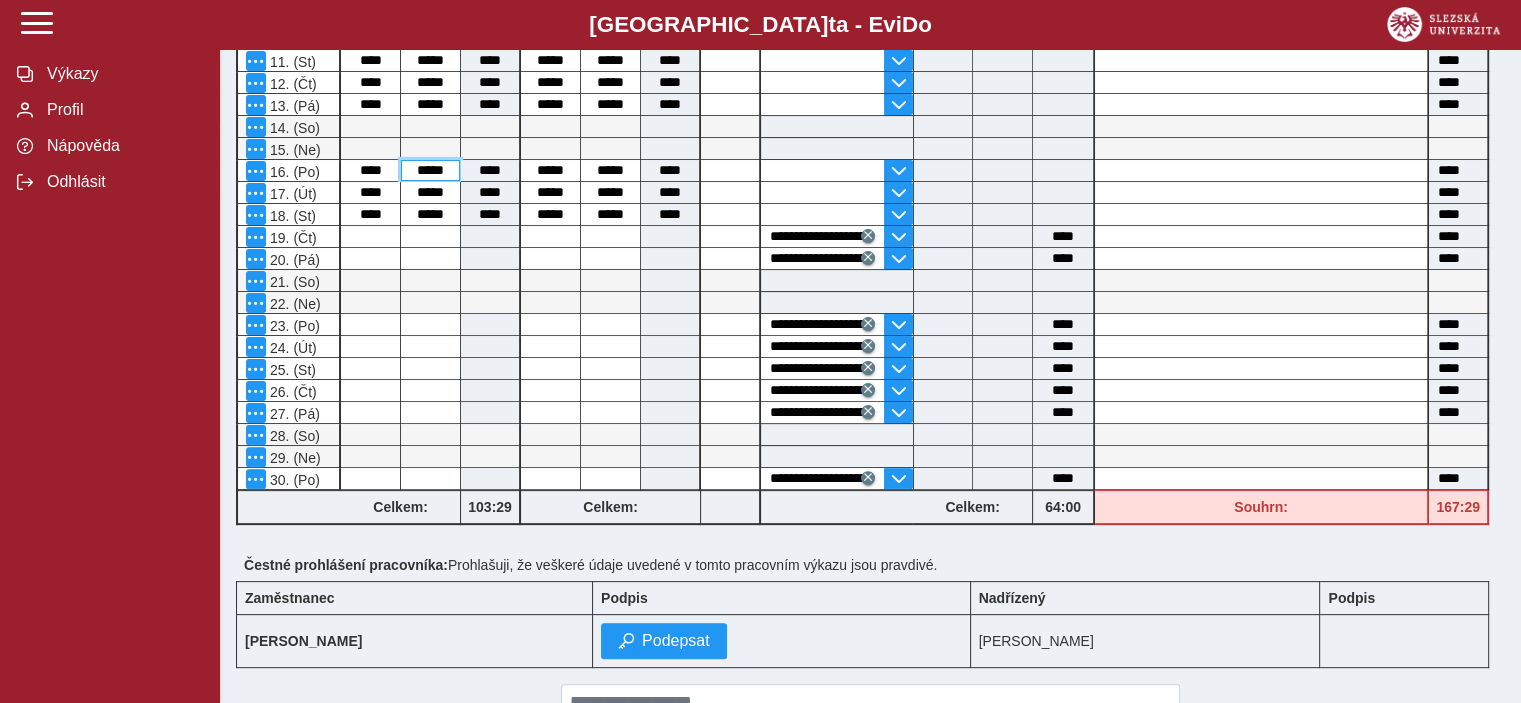 type on "*****" 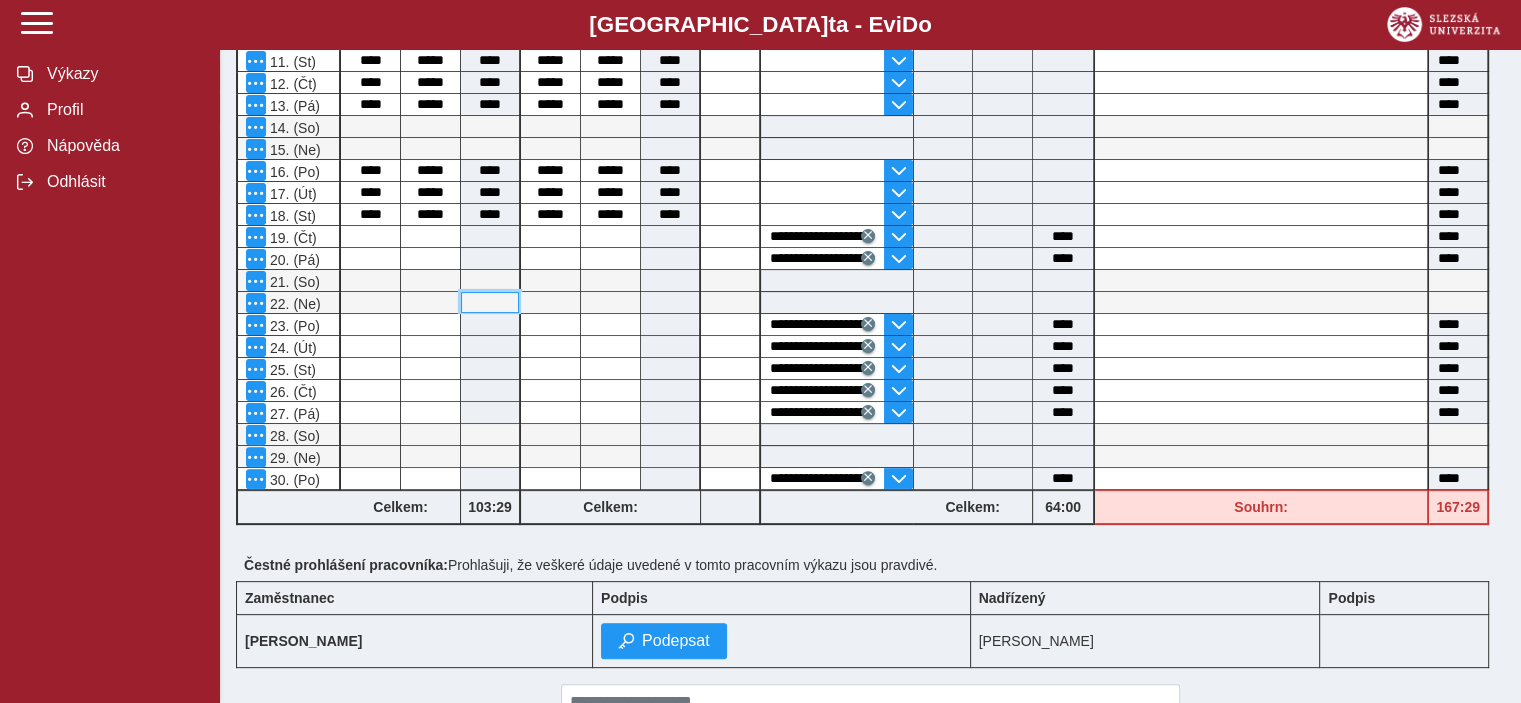 click at bounding box center [490, 302] 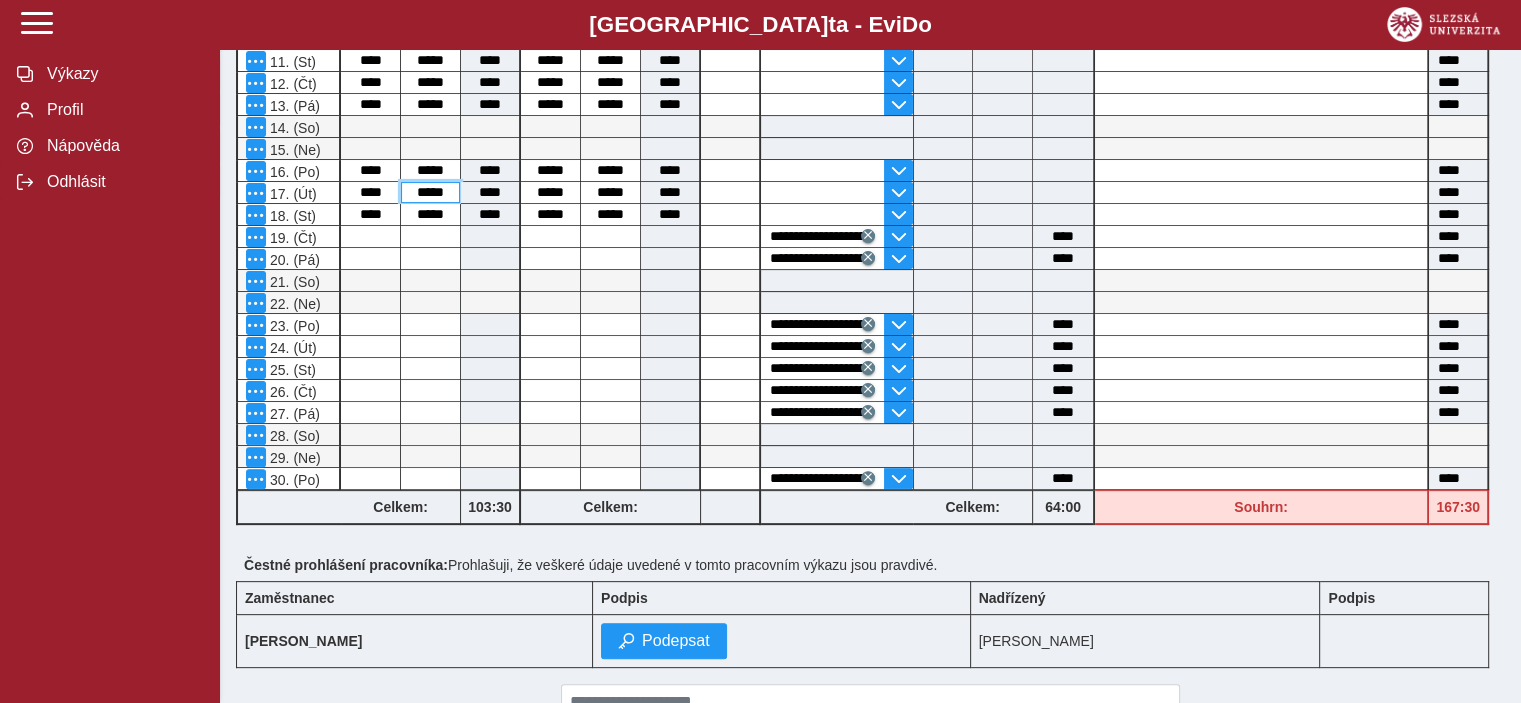 click on "*****" at bounding box center (430, 192) 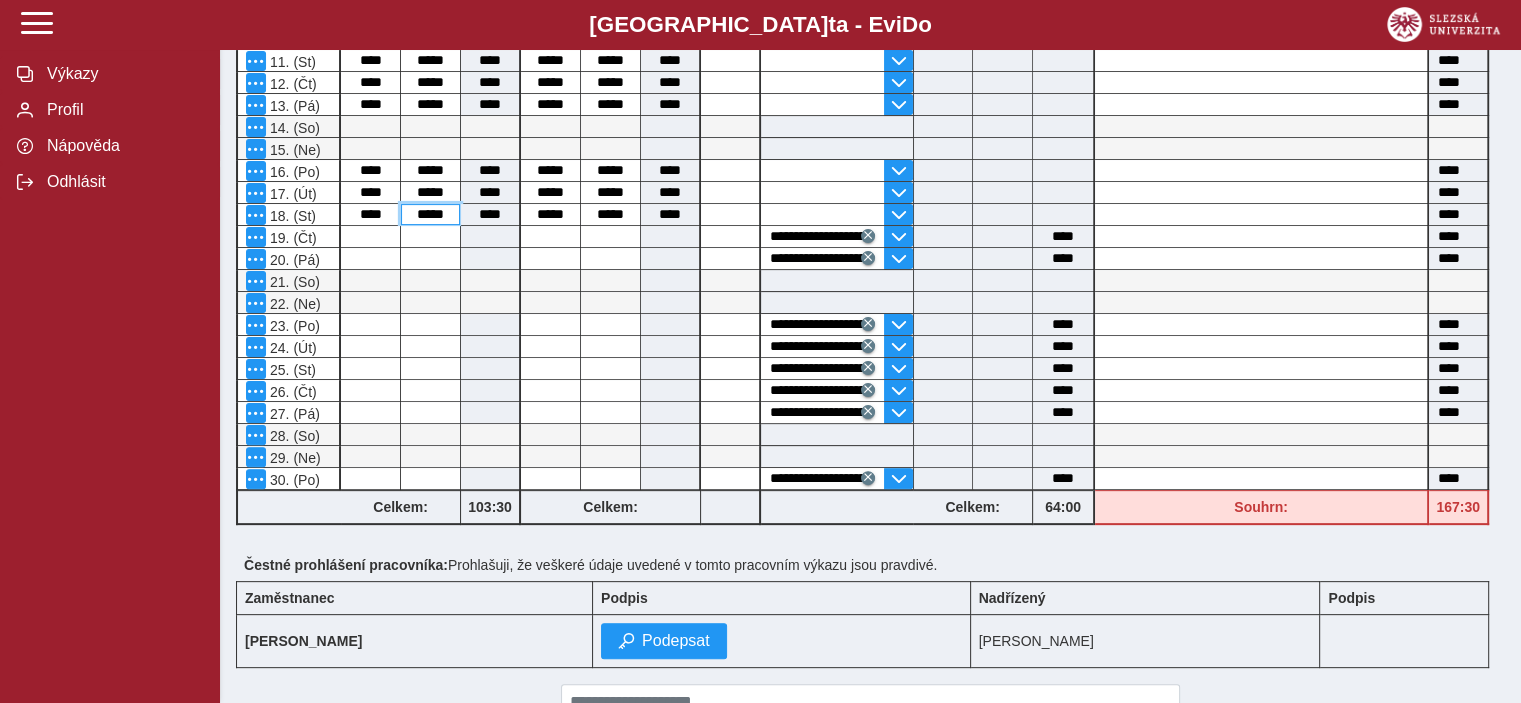 click on "*****" at bounding box center [430, 214] 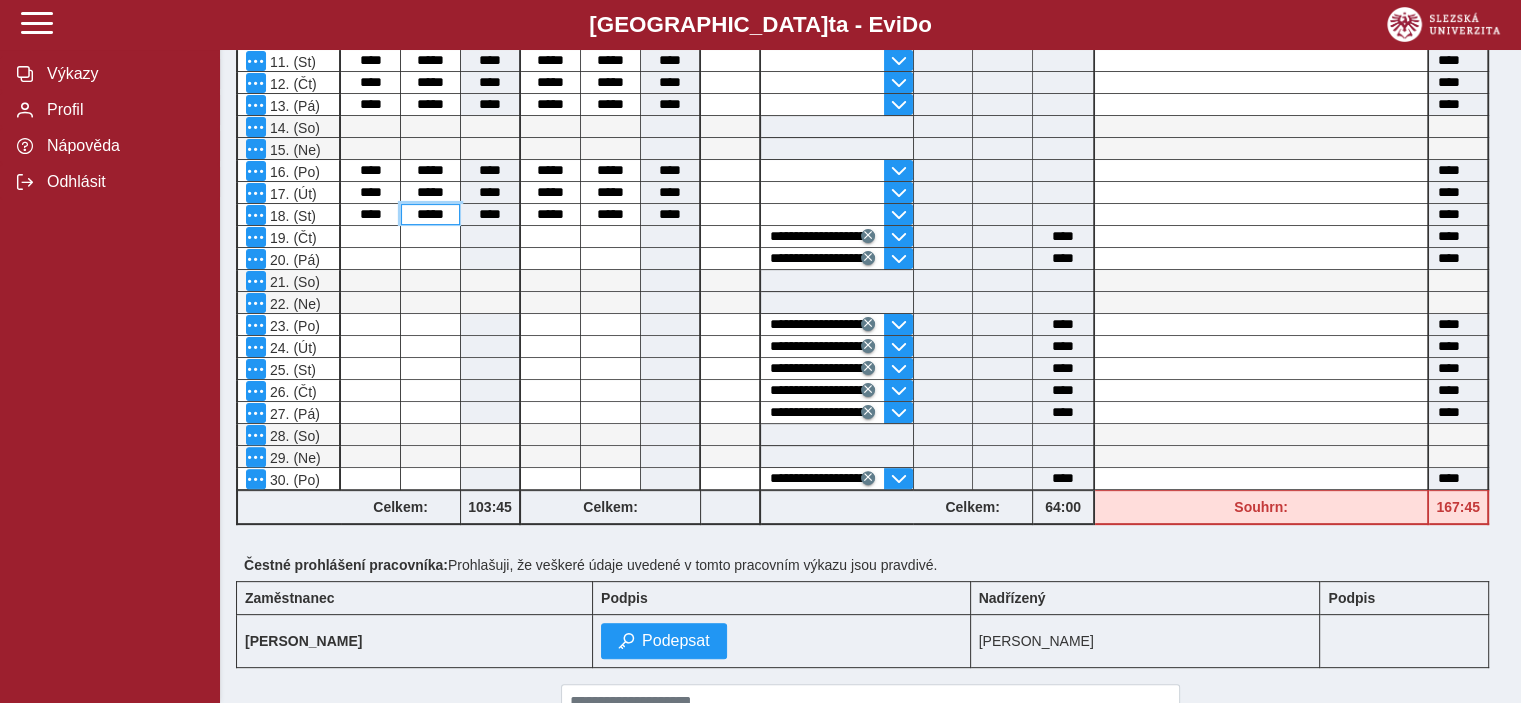 click on "*****" at bounding box center [430, 214] 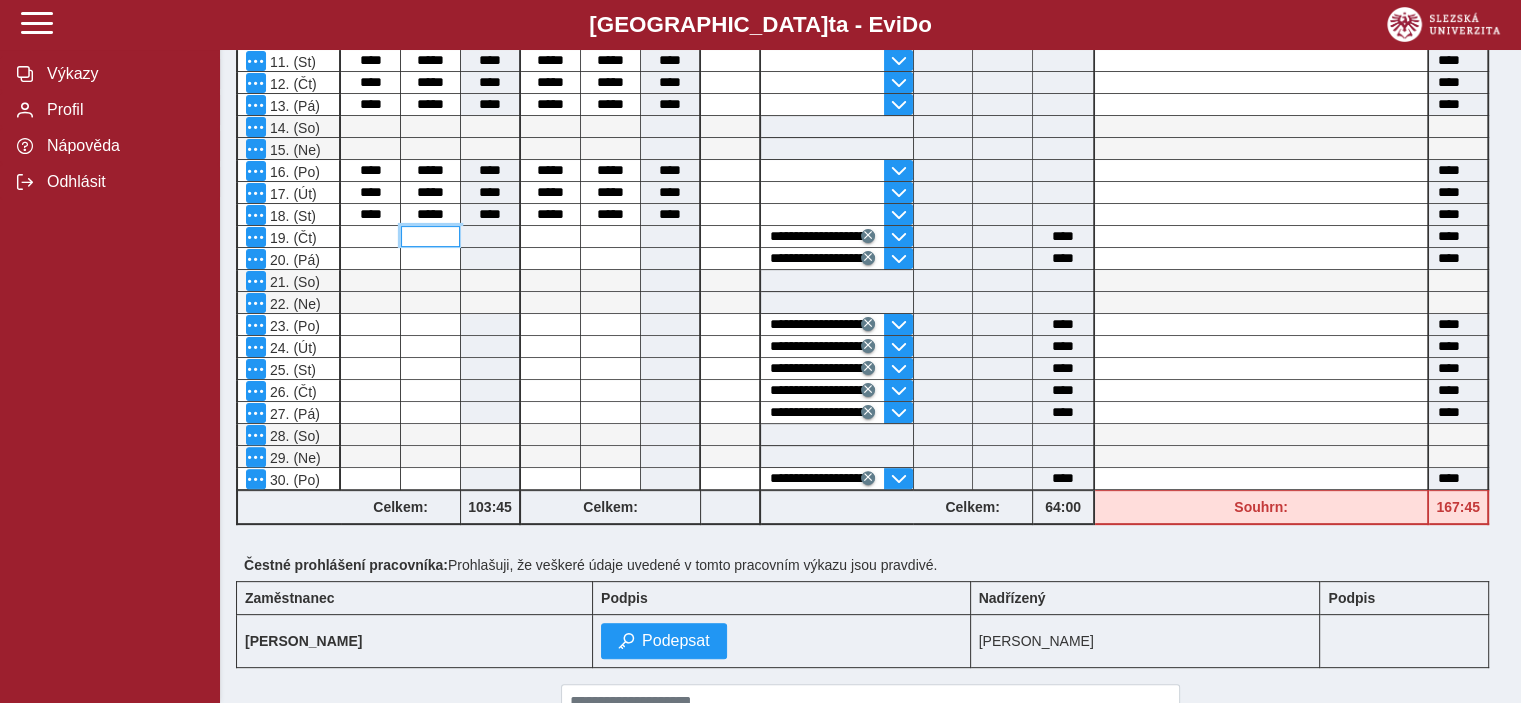 click at bounding box center (430, 236) 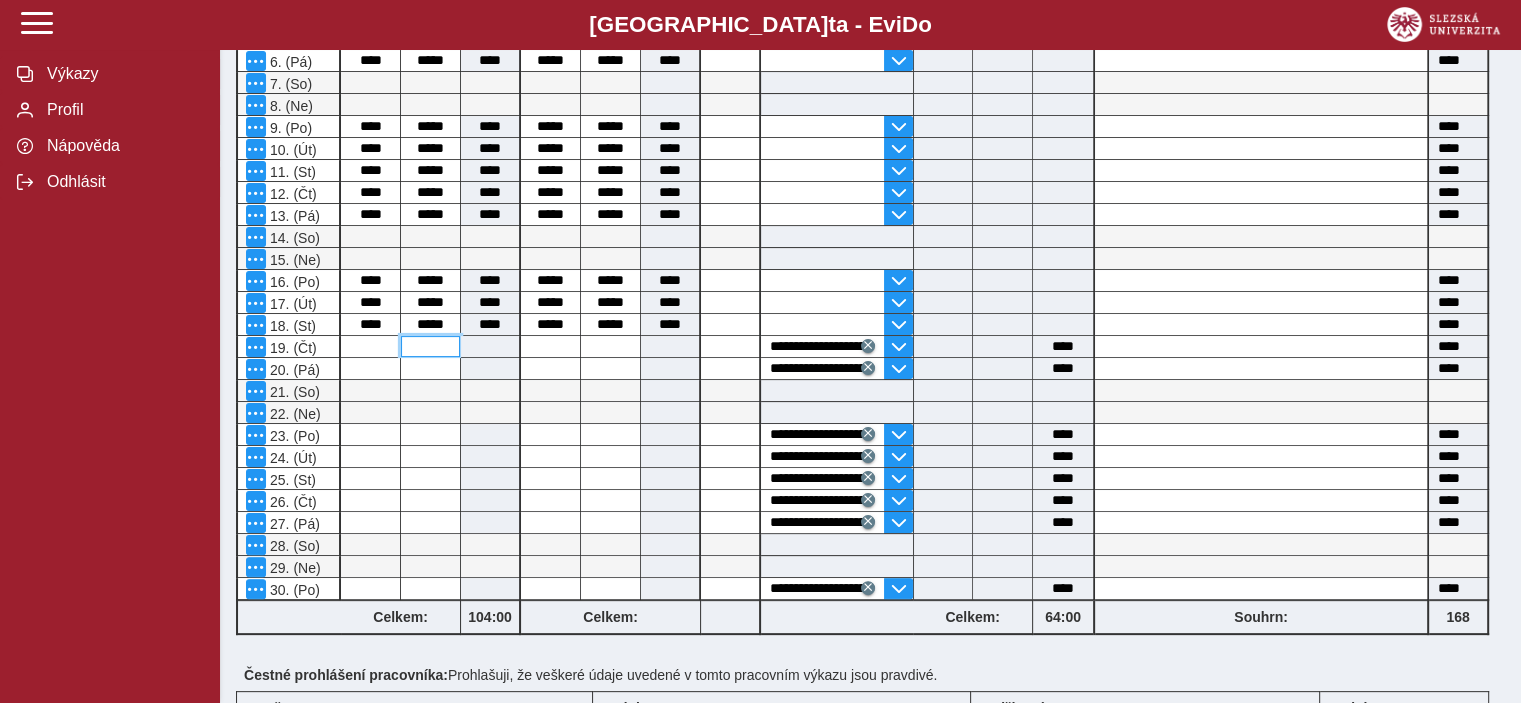scroll, scrollTop: 624, scrollLeft: 0, axis: vertical 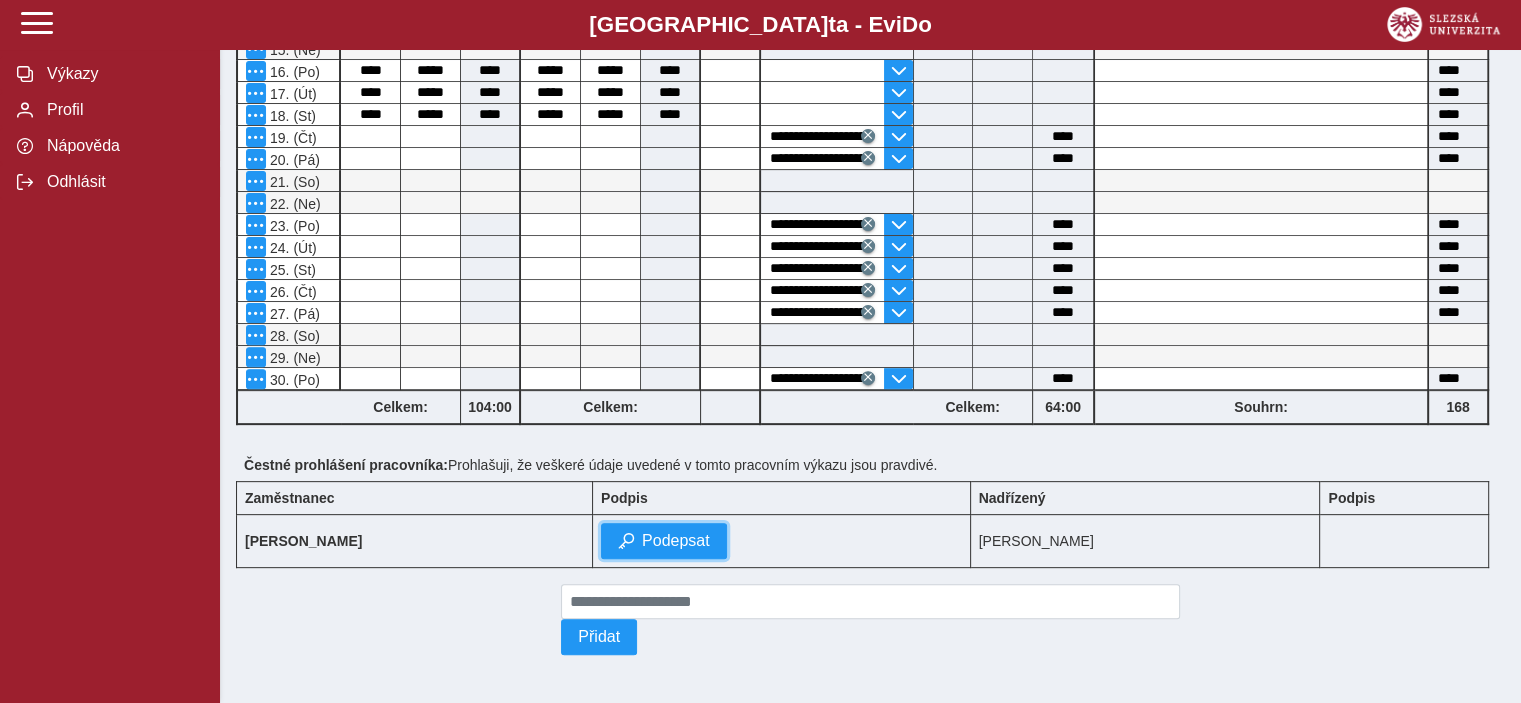 click on "Podepsat" at bounding box center [676, 541] 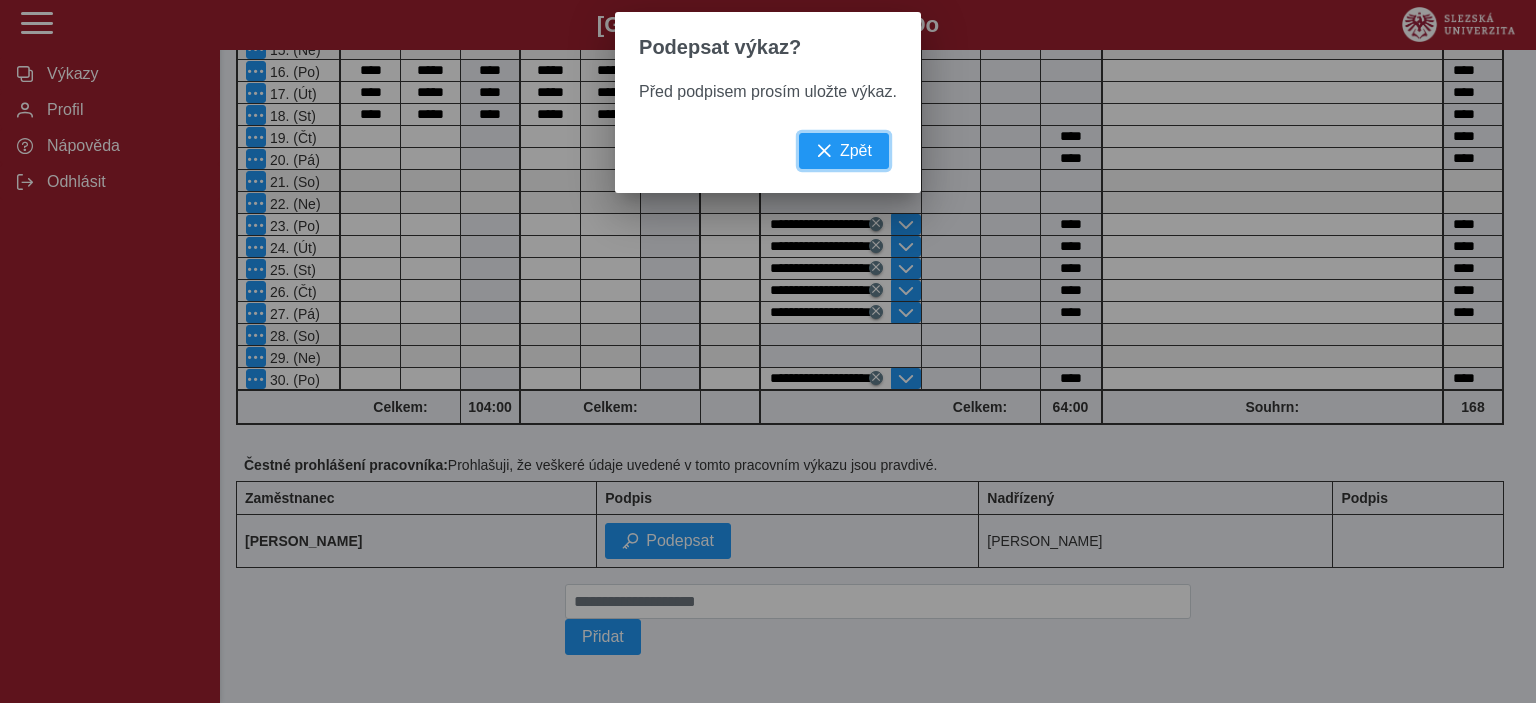 click on "Zpět" at bounding box center (844, 151) 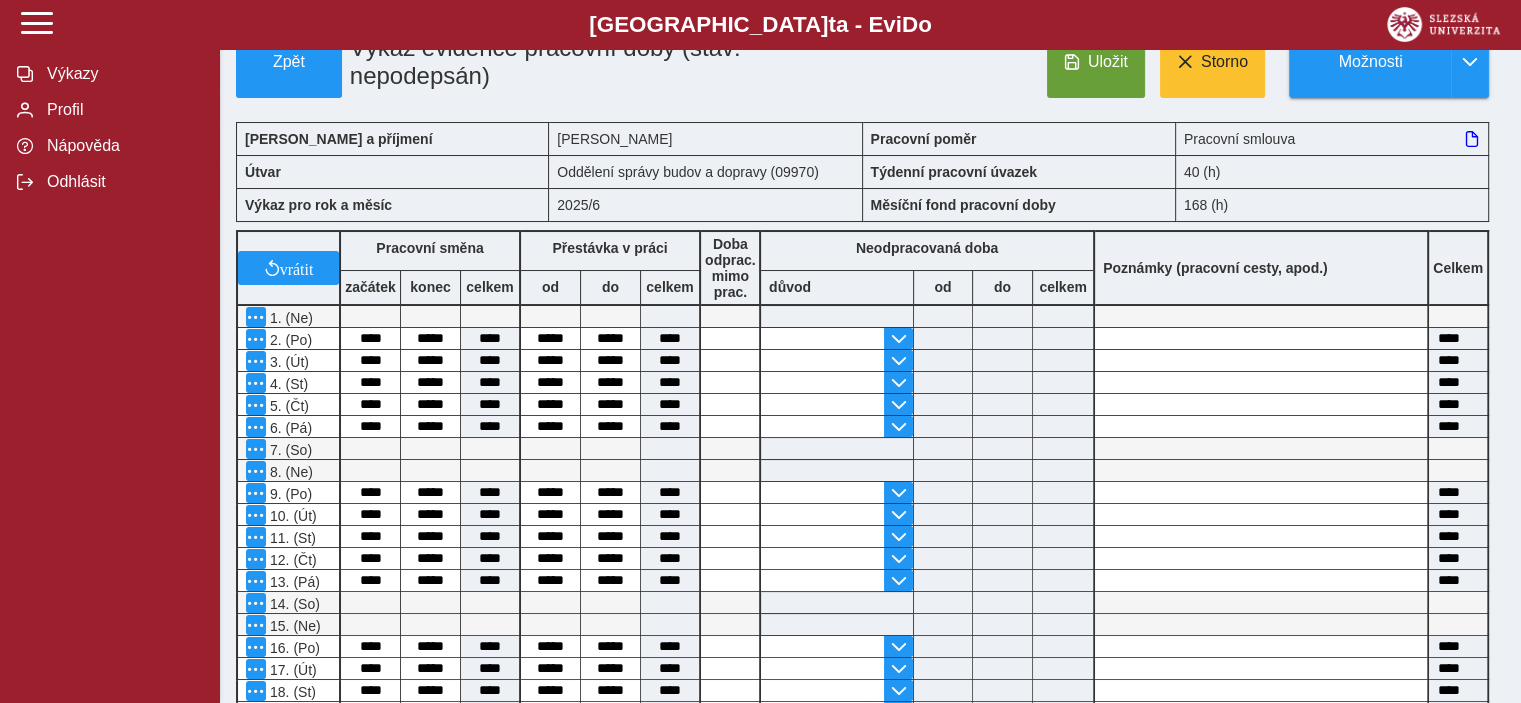 scroll, scrollTop: 0, scrollLeft: 0, axis: both 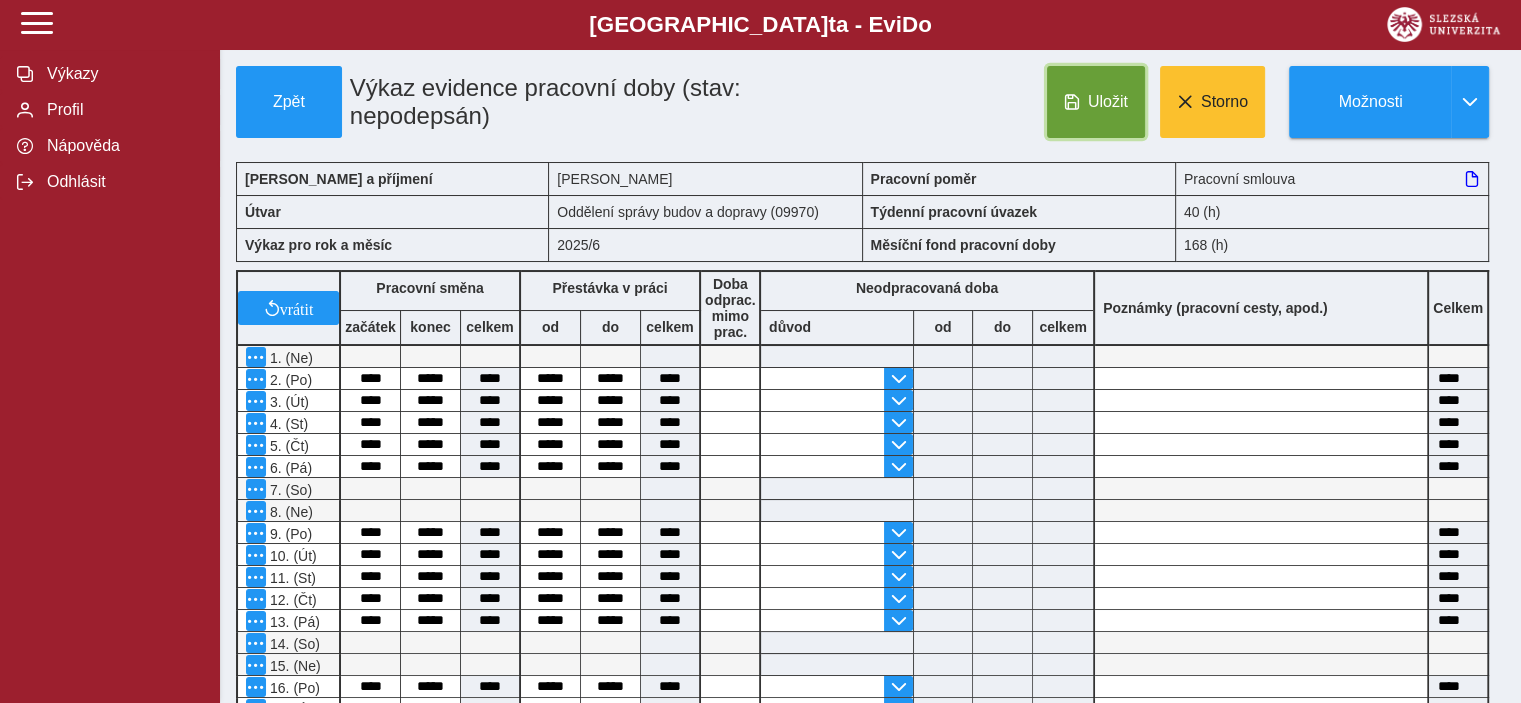 click on "Uložit" at bounding box center (1096, 102) 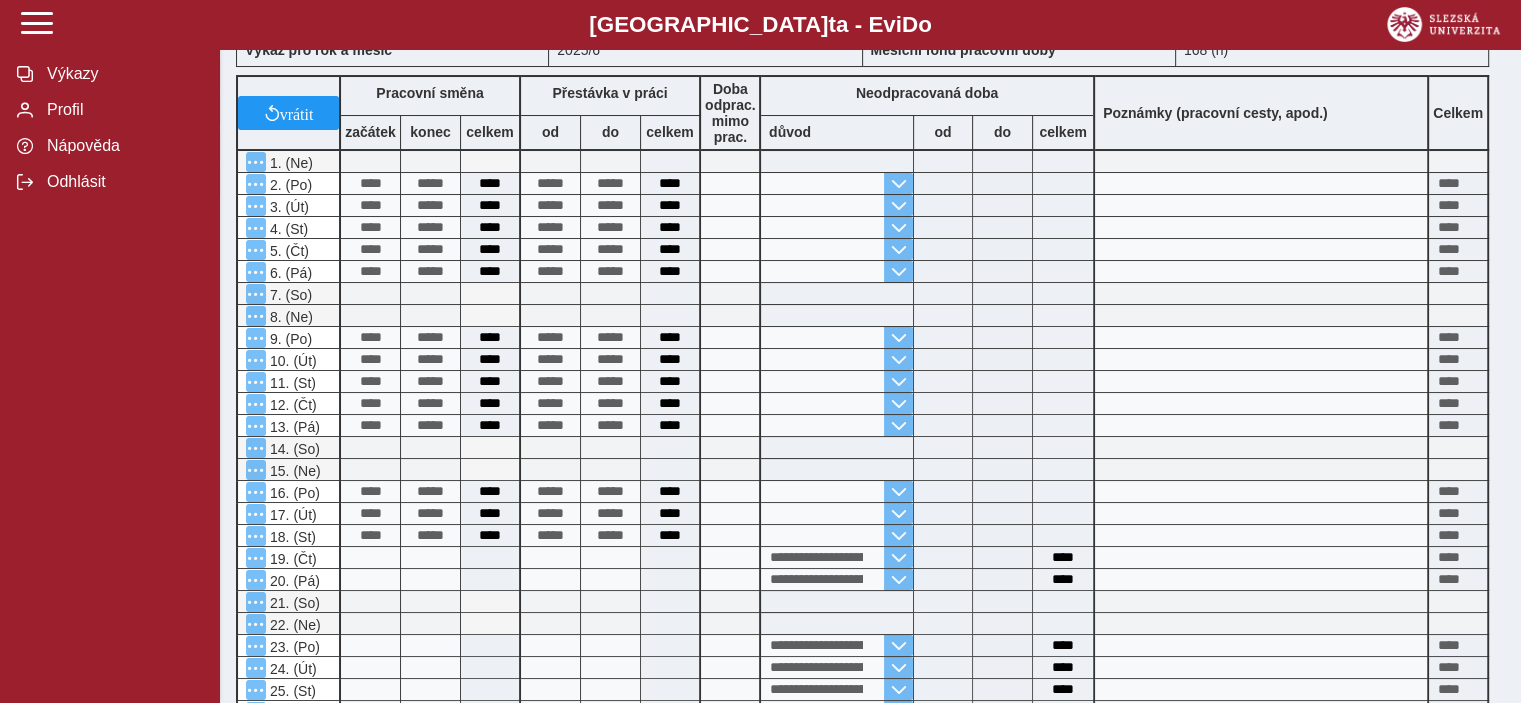 scroll, scrollTop: 624, scrollLeft: 0, axis: vertical 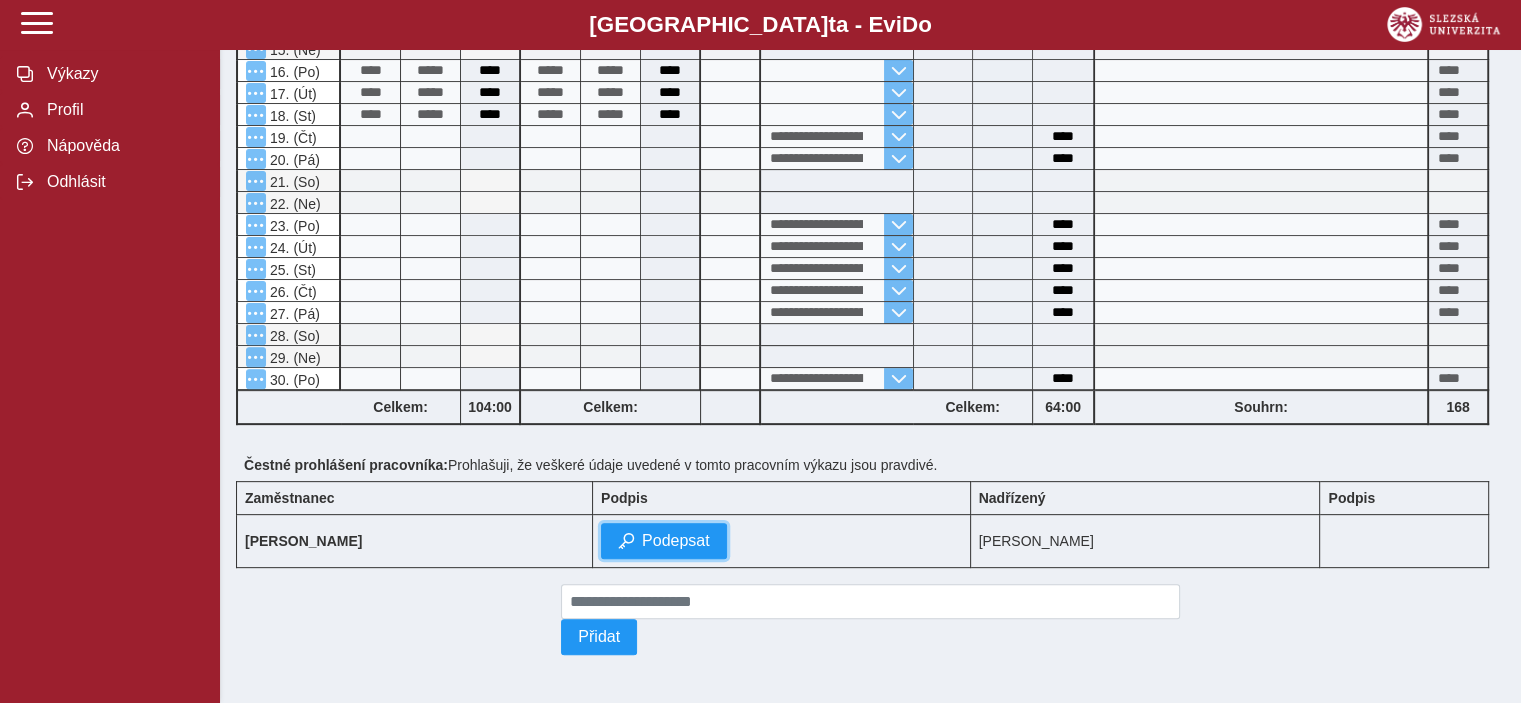 click on "Podepsat" at bounding box center (676, 541) 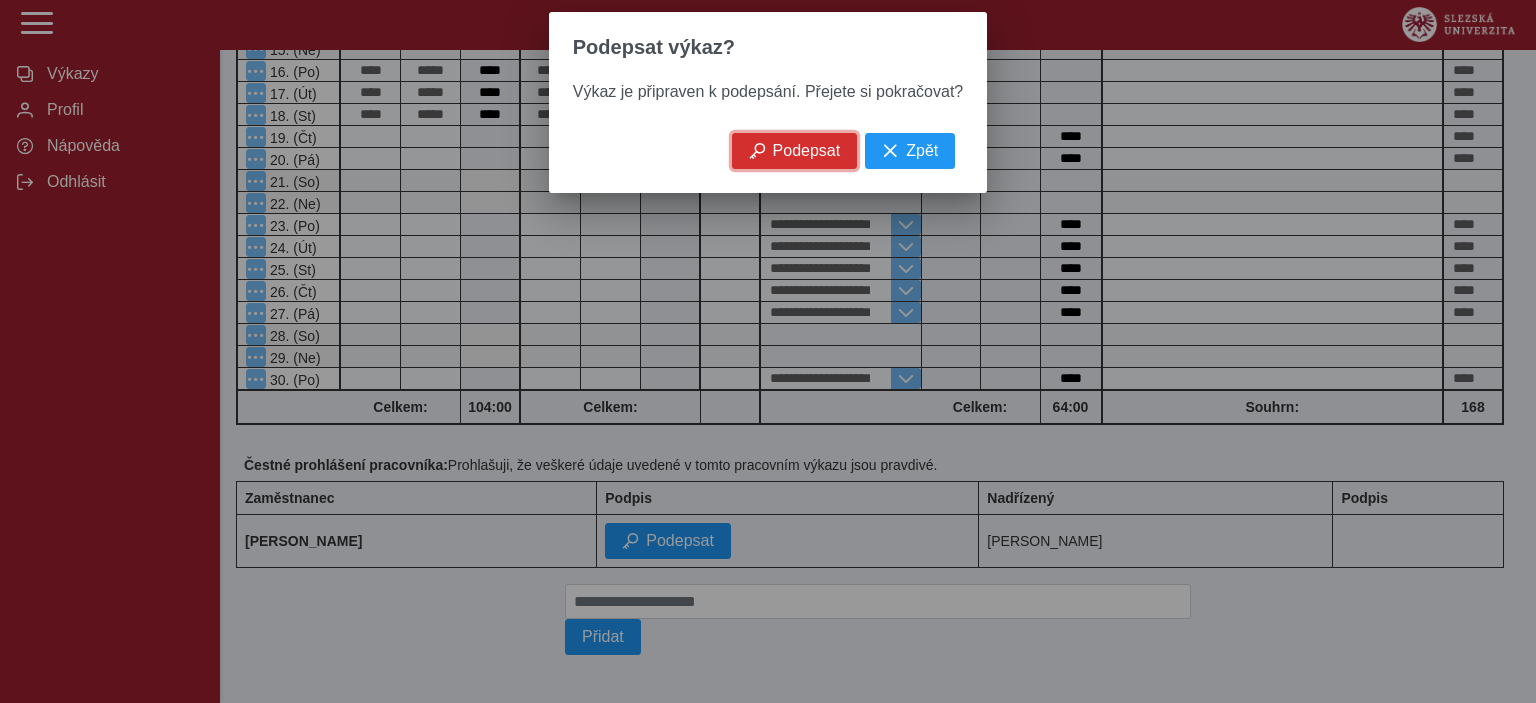 click on "Podepsat" at bounding box center [795, 151] 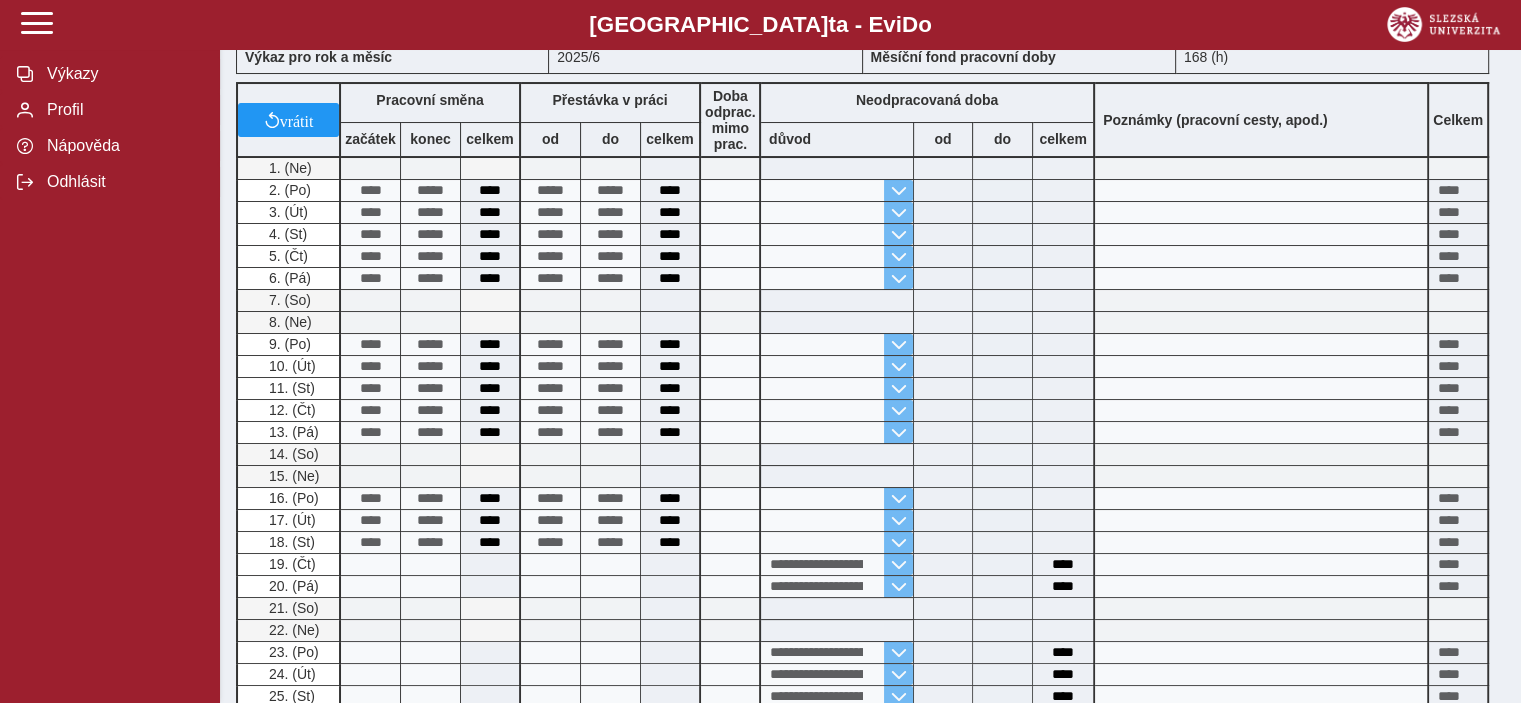 scroll, scrollTop: 187, scrollLeft: 0, axis: vertical 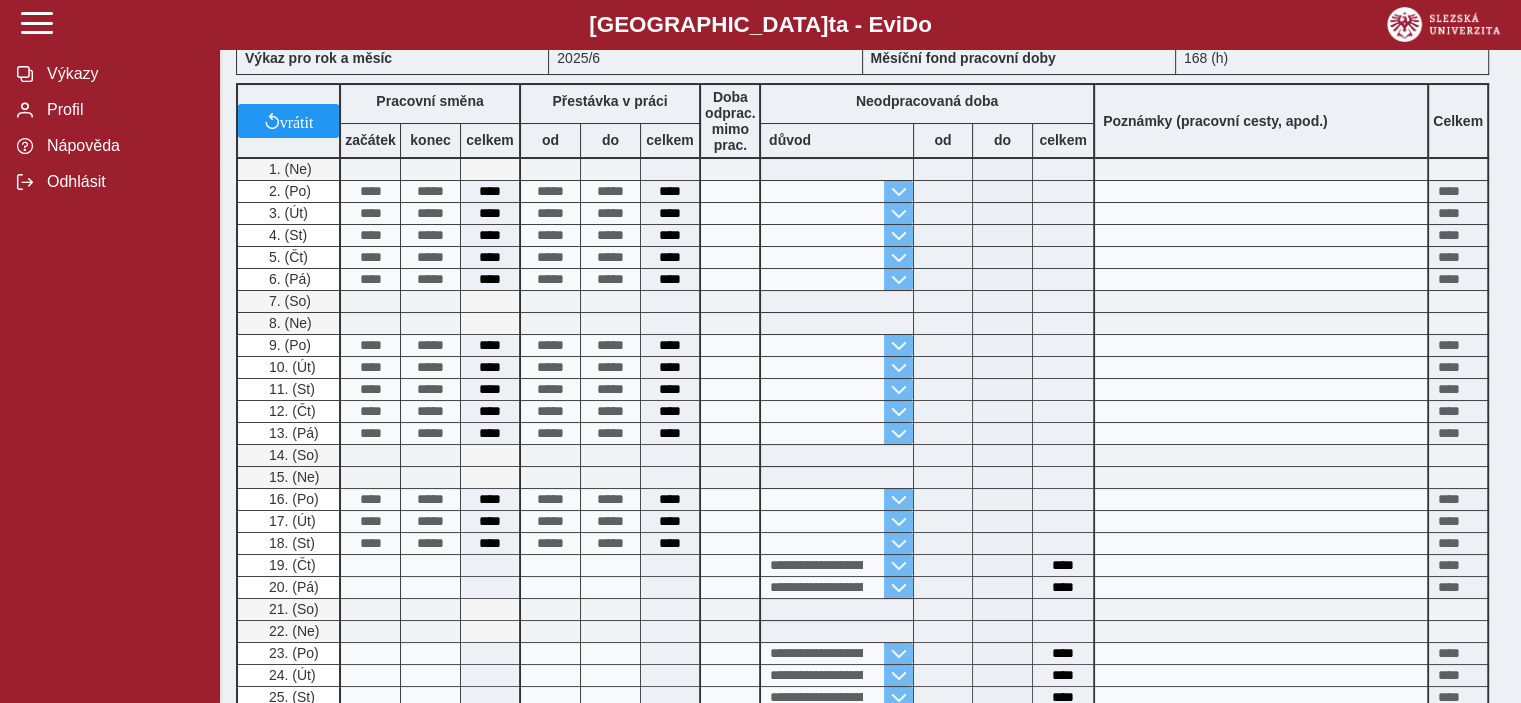 click on "Výkazy" at bounding box center [122, 74] 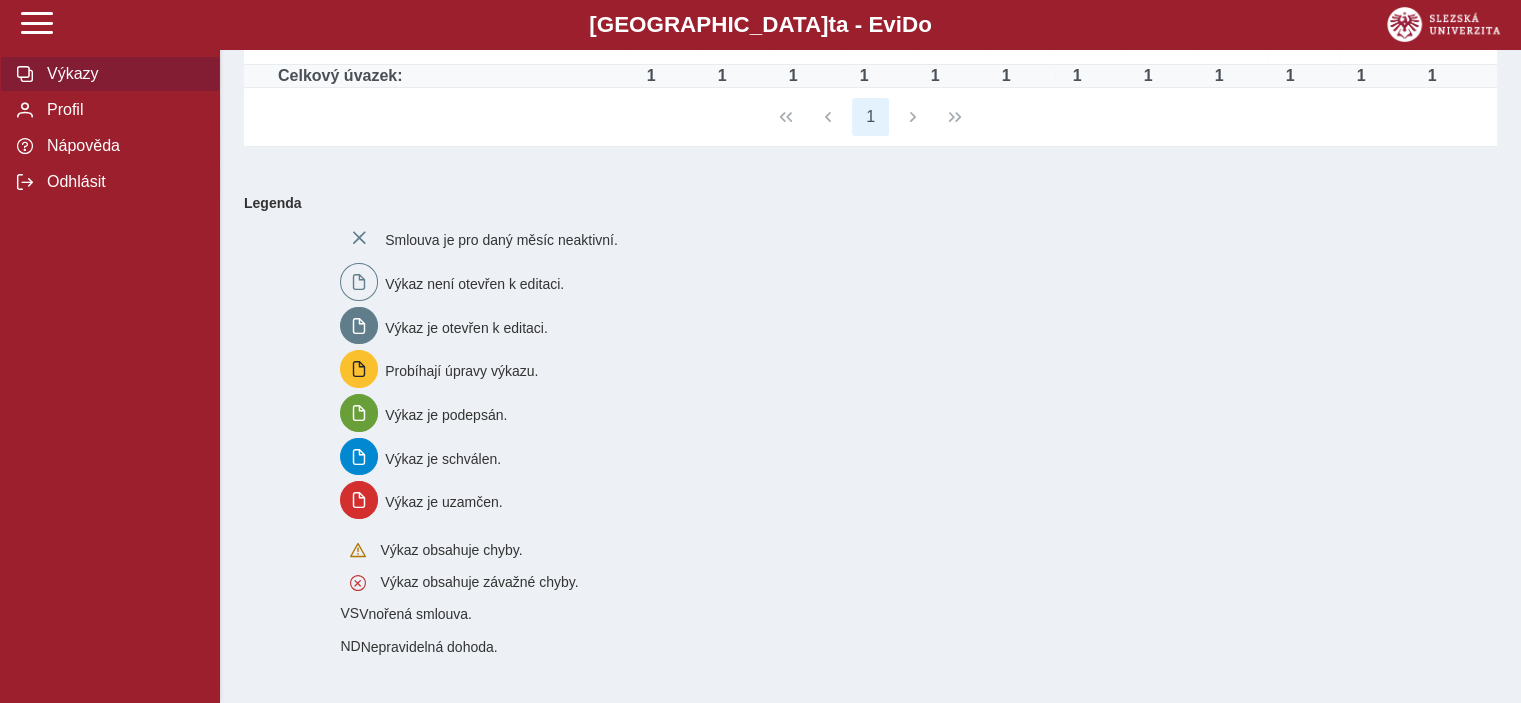 scroll, scrollTop: 0, scrollLeft: 0, axis: both 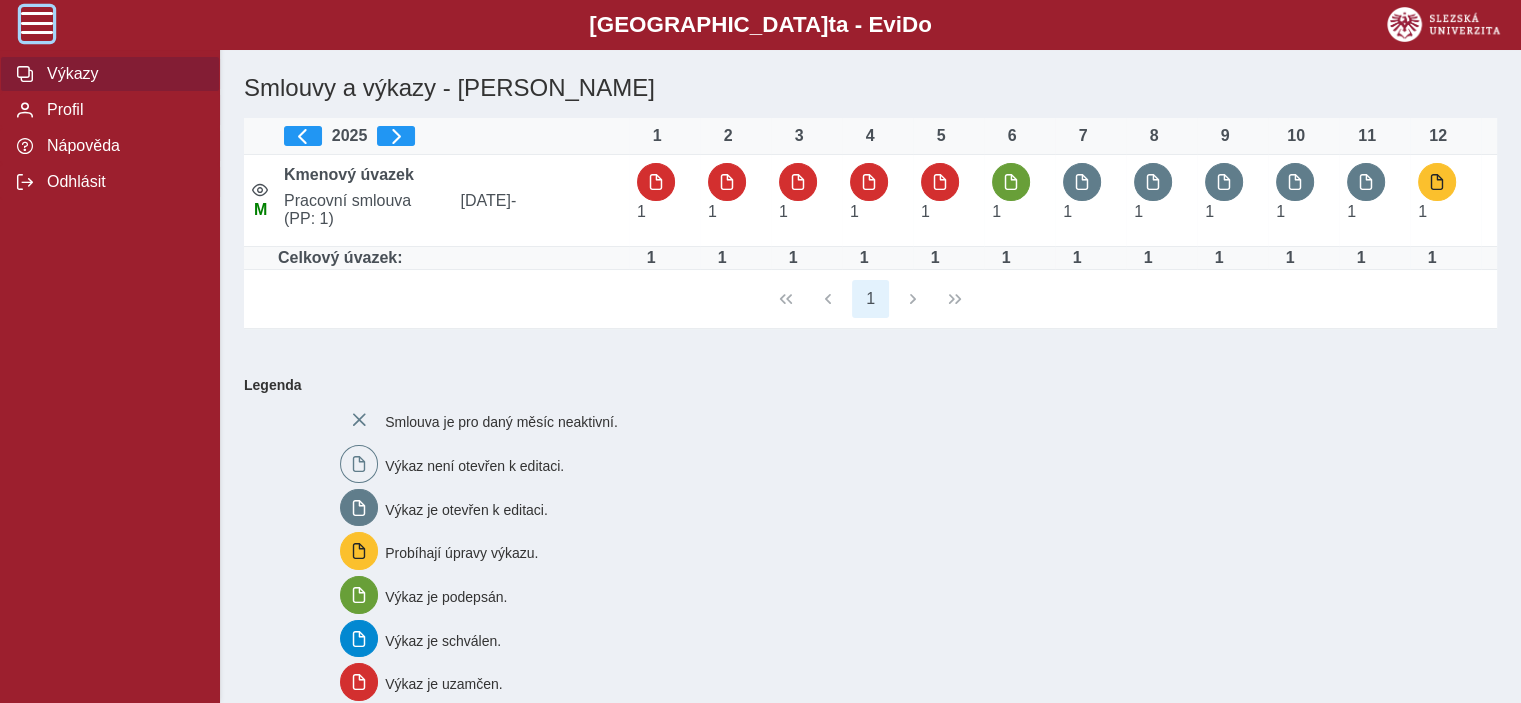 click at bounding box center [37, 23] 